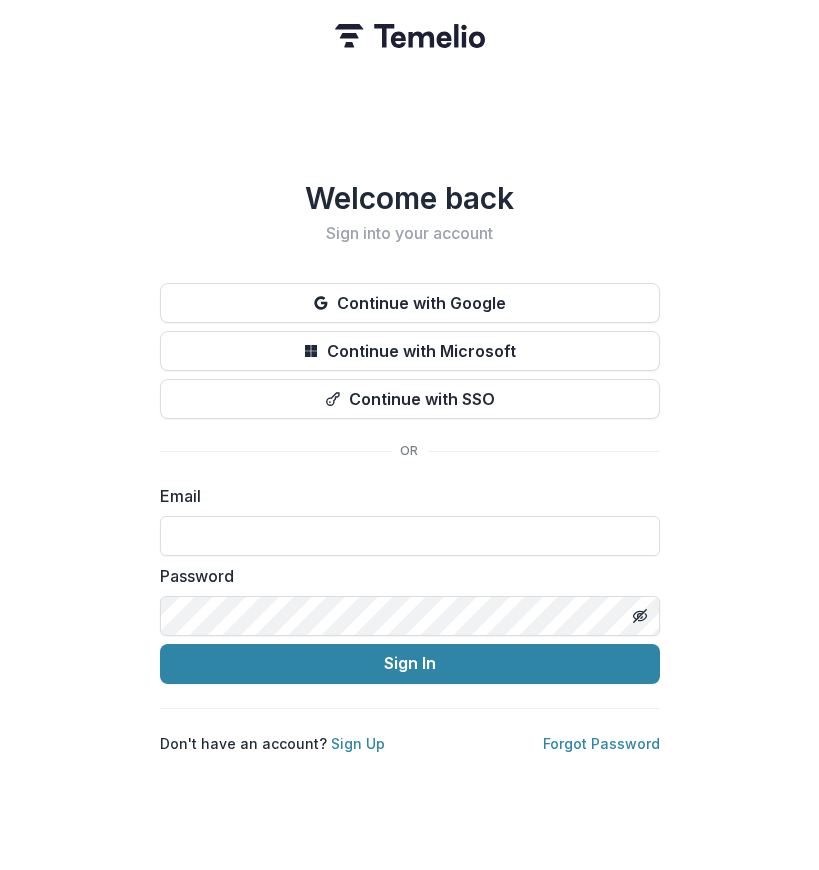 scroll, scrollTop: 0, scrollLeft: 0, axis: both 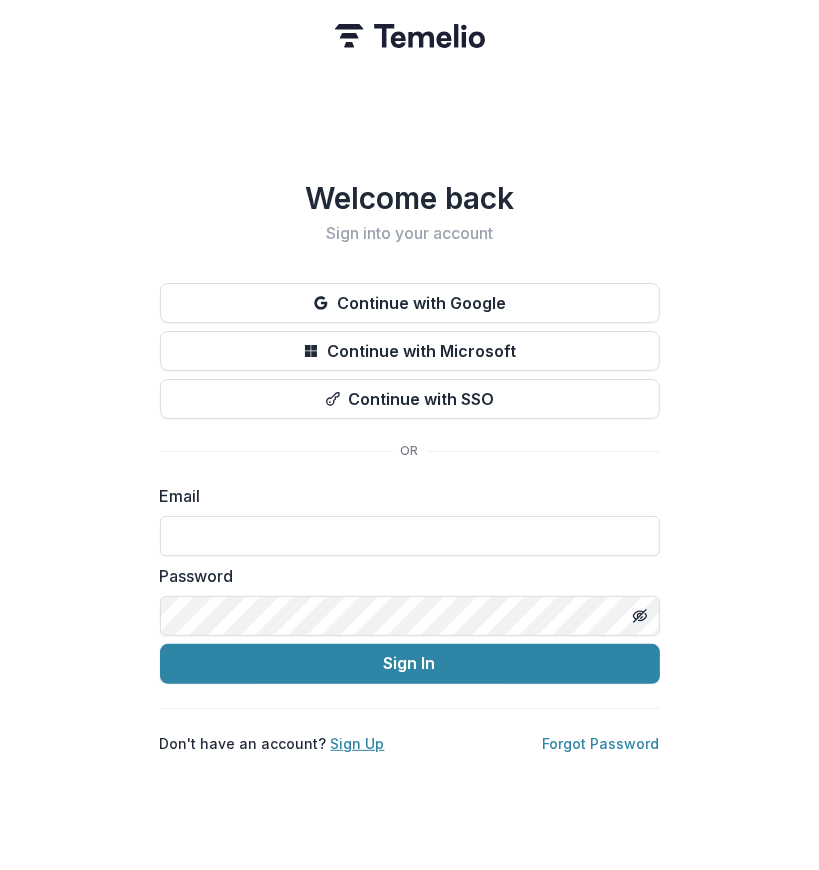 click on "Sign Up" at bounding box center (358, 743) 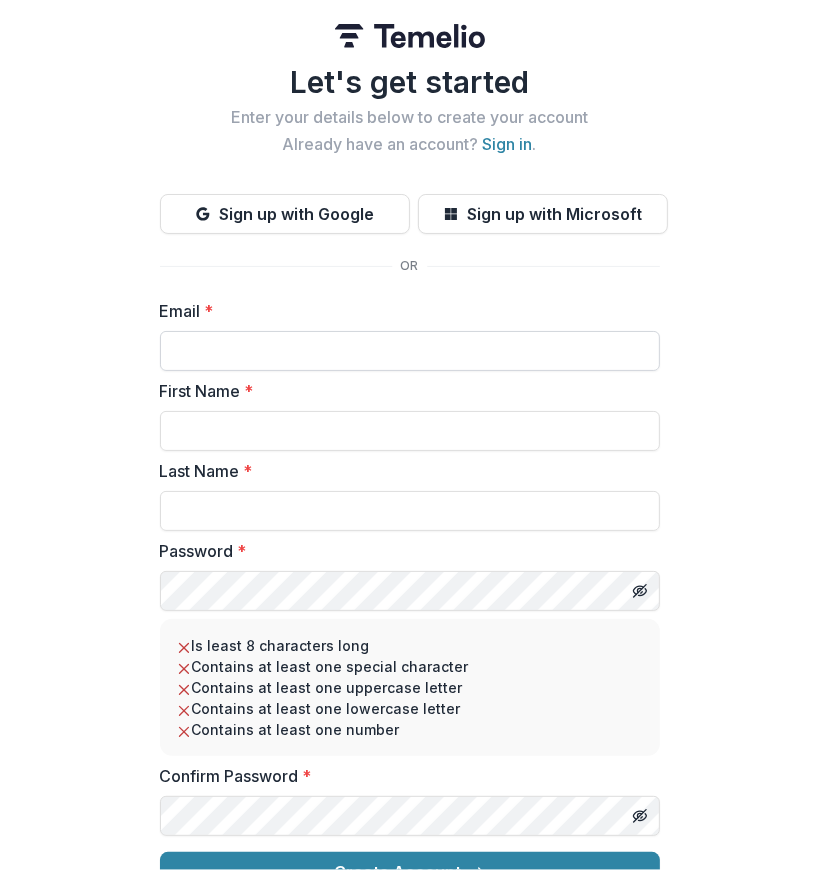 click on "Email *" at bounding box center (410, 351) 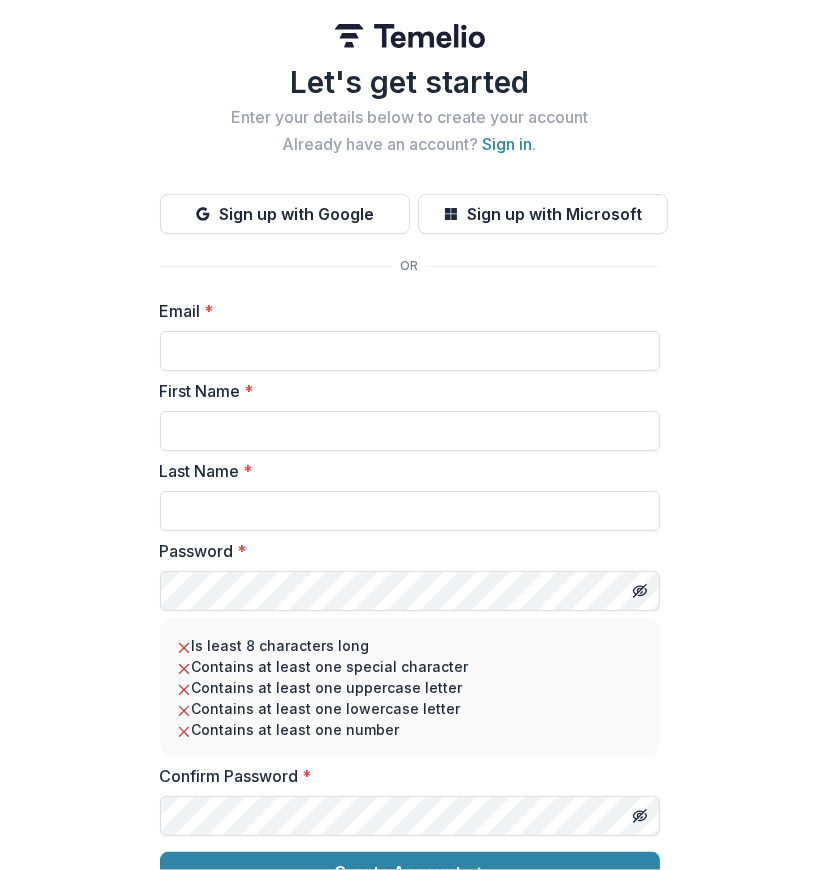 type on "**********" 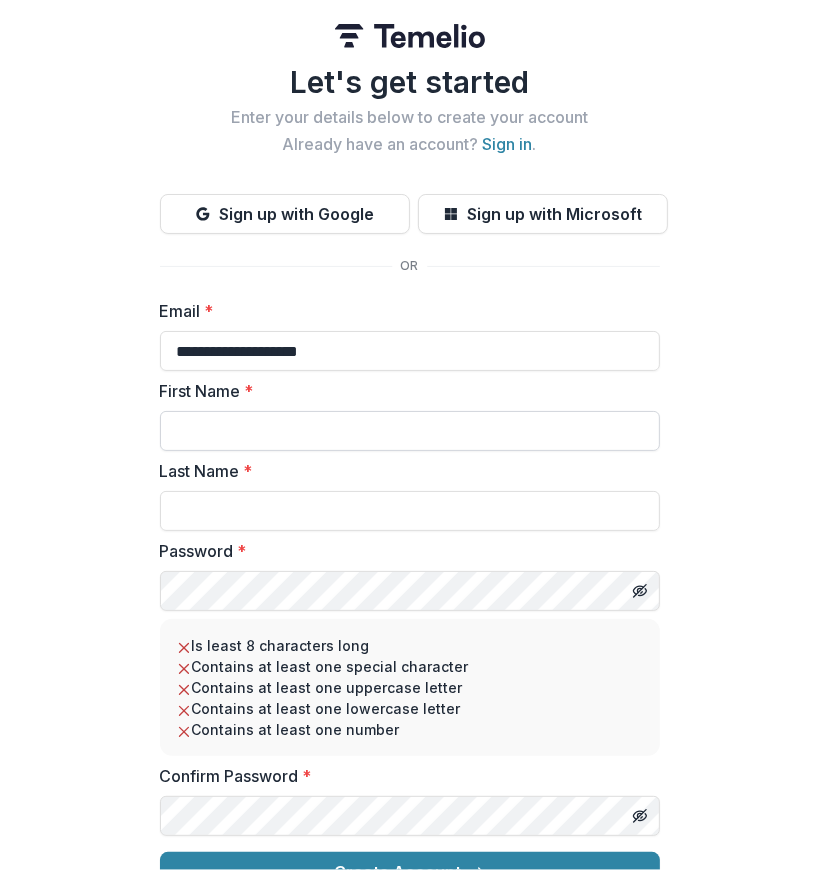 click on "First Name *" at bounding box center (410, 431) 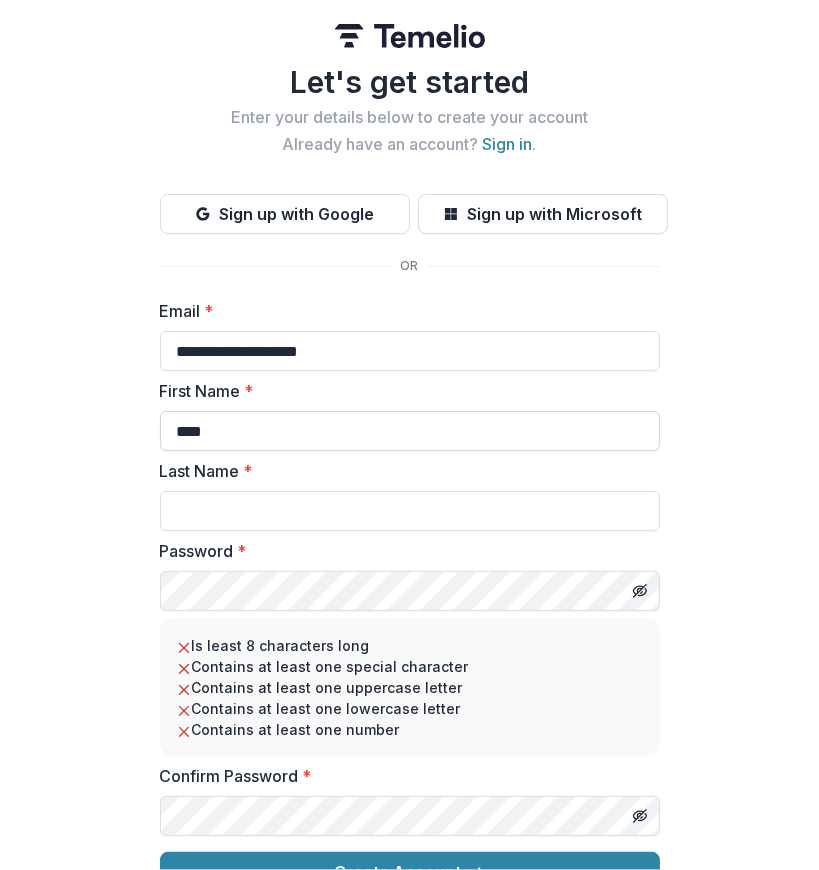 type on "****" 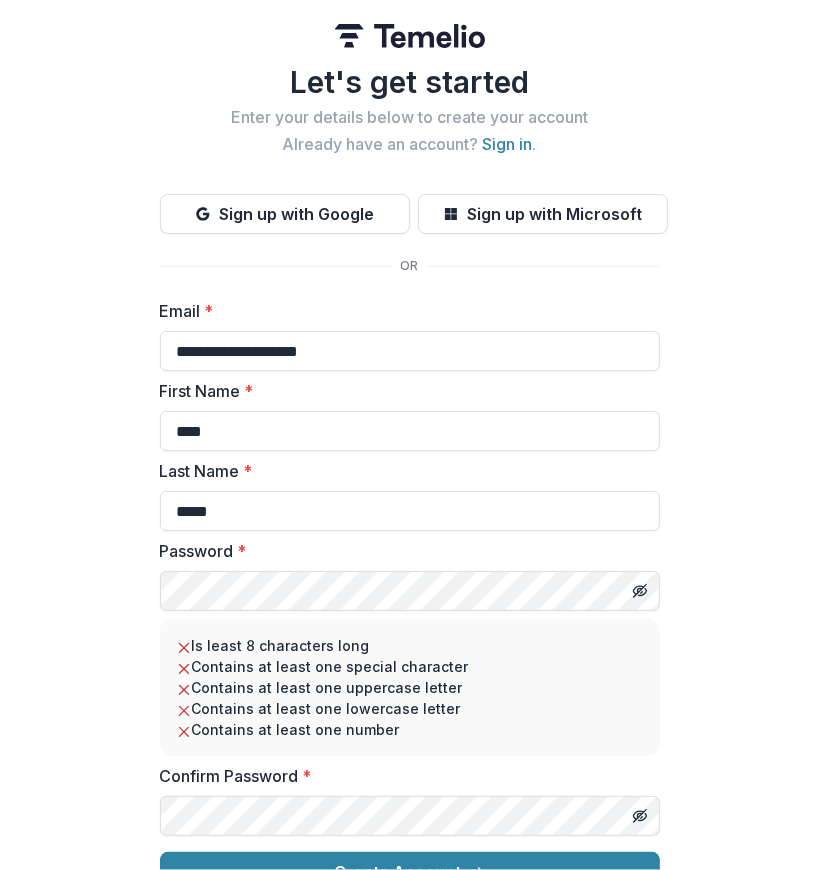 type on "*****" 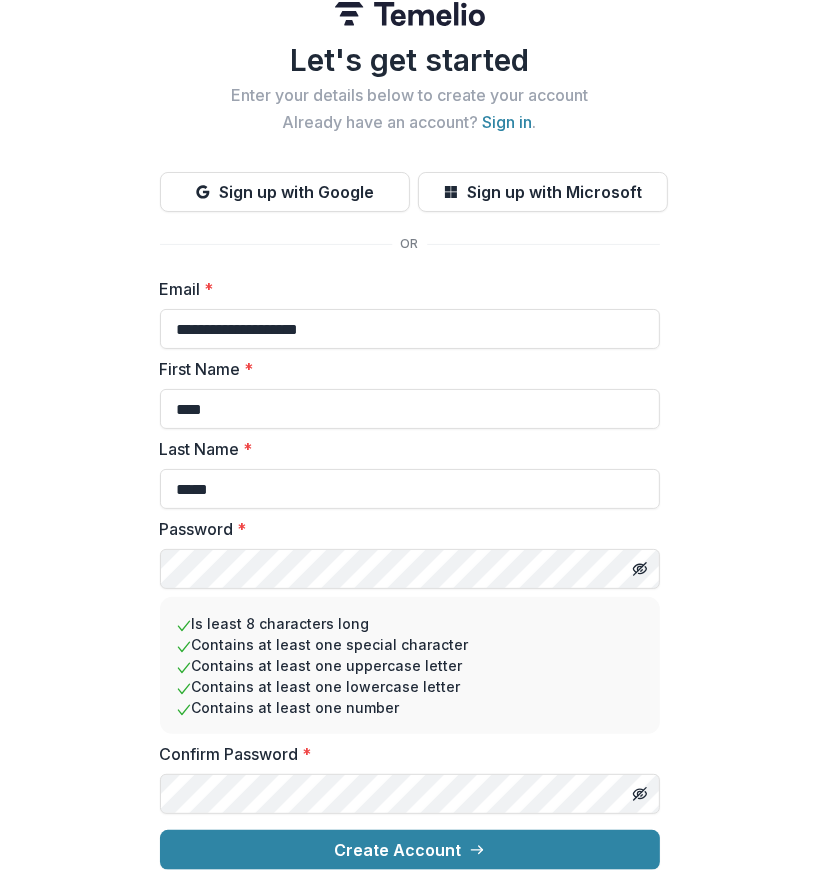 scroll, scrollTop: 37, scrollLeft: 0, axis: vertical 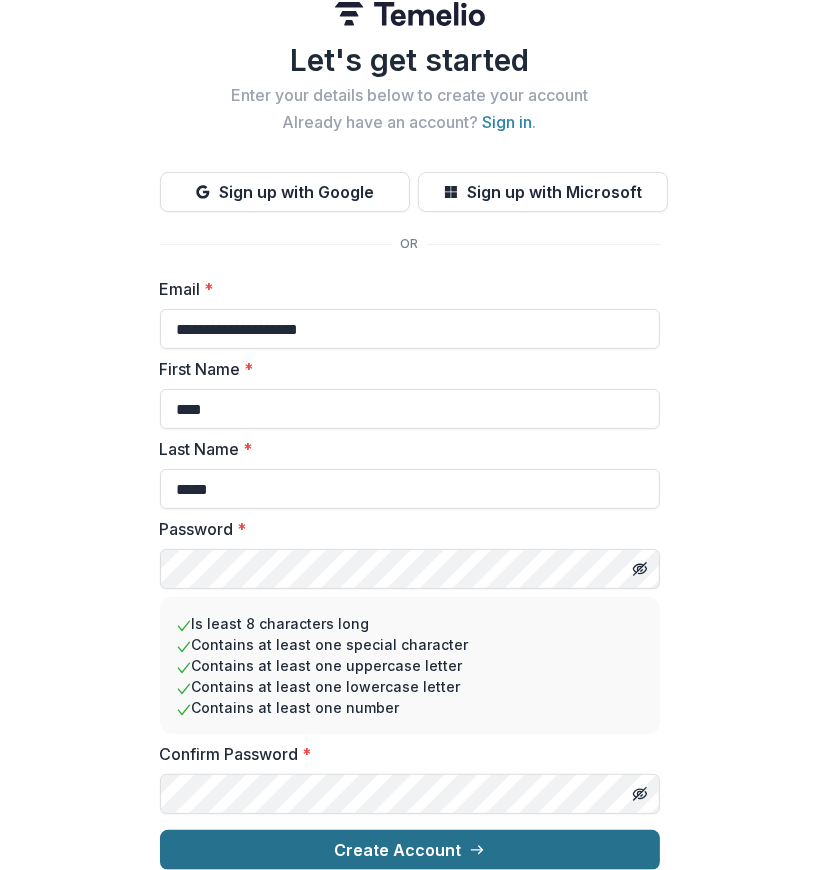 click on "Create Account" at bounding box center (410, 850) 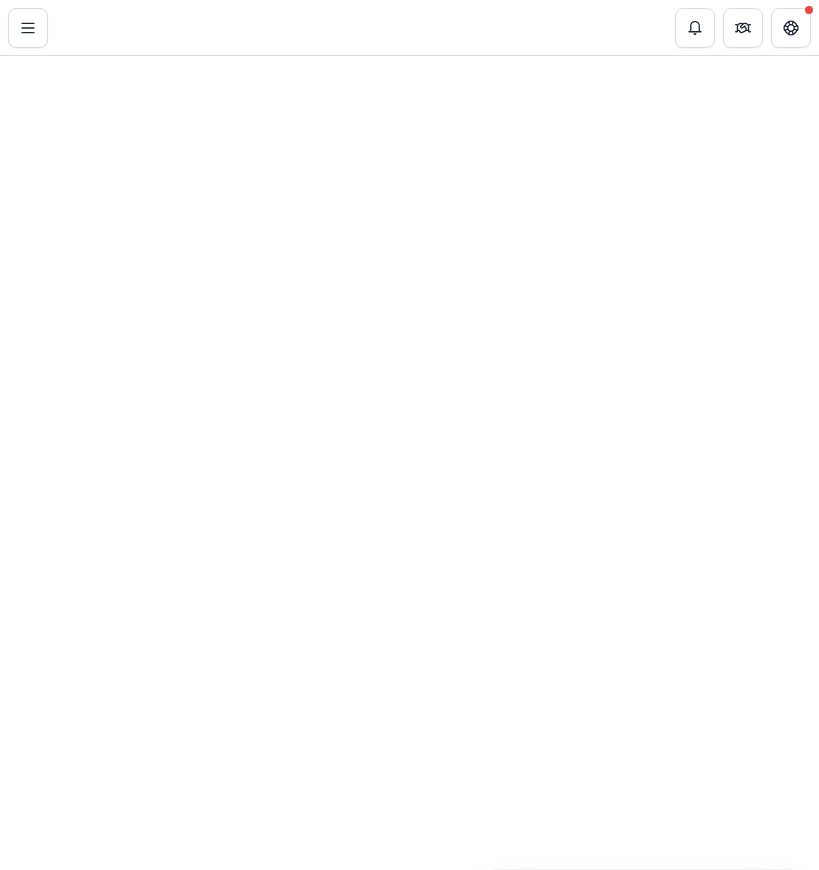 scroll, scrollTop: 0, scrollLeft: 0, axis: both 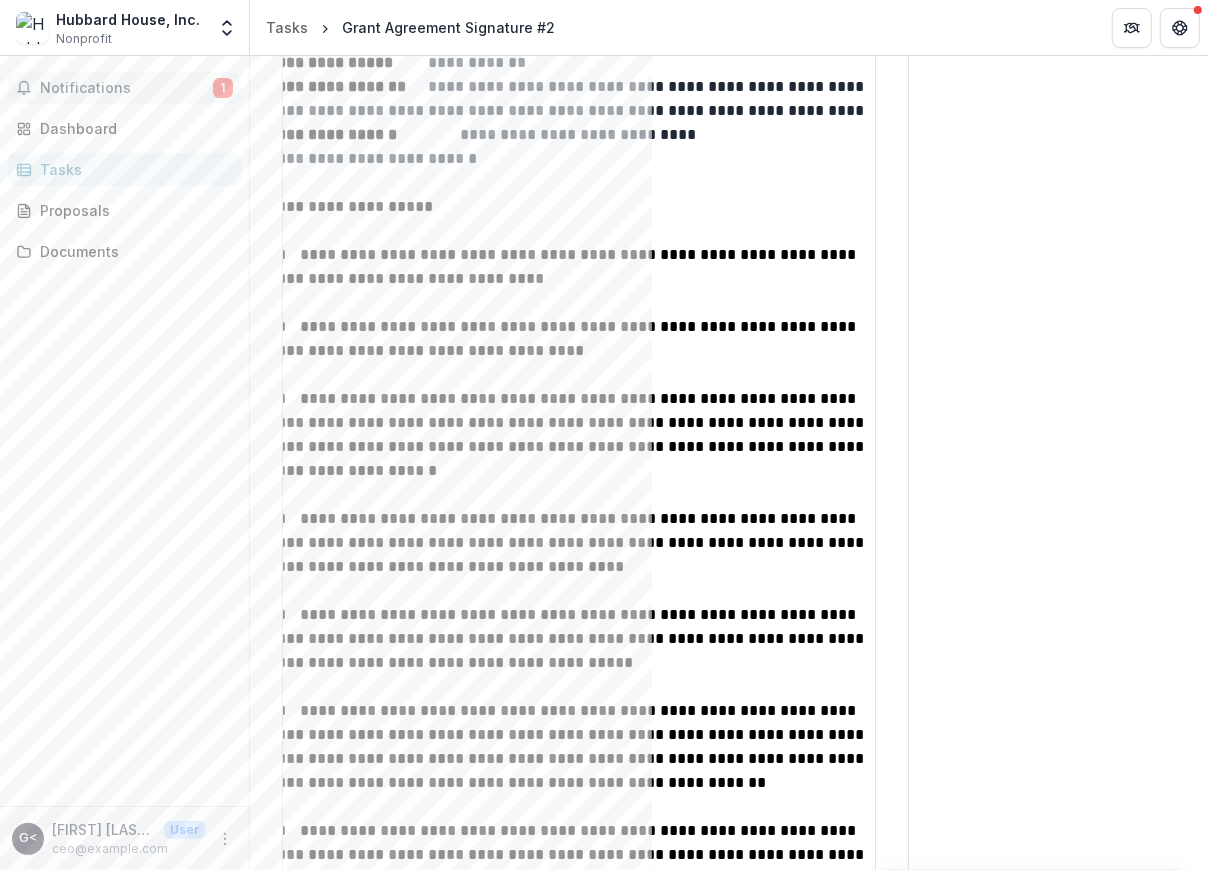 click on "Notifications" at bounding box center (126, 88) 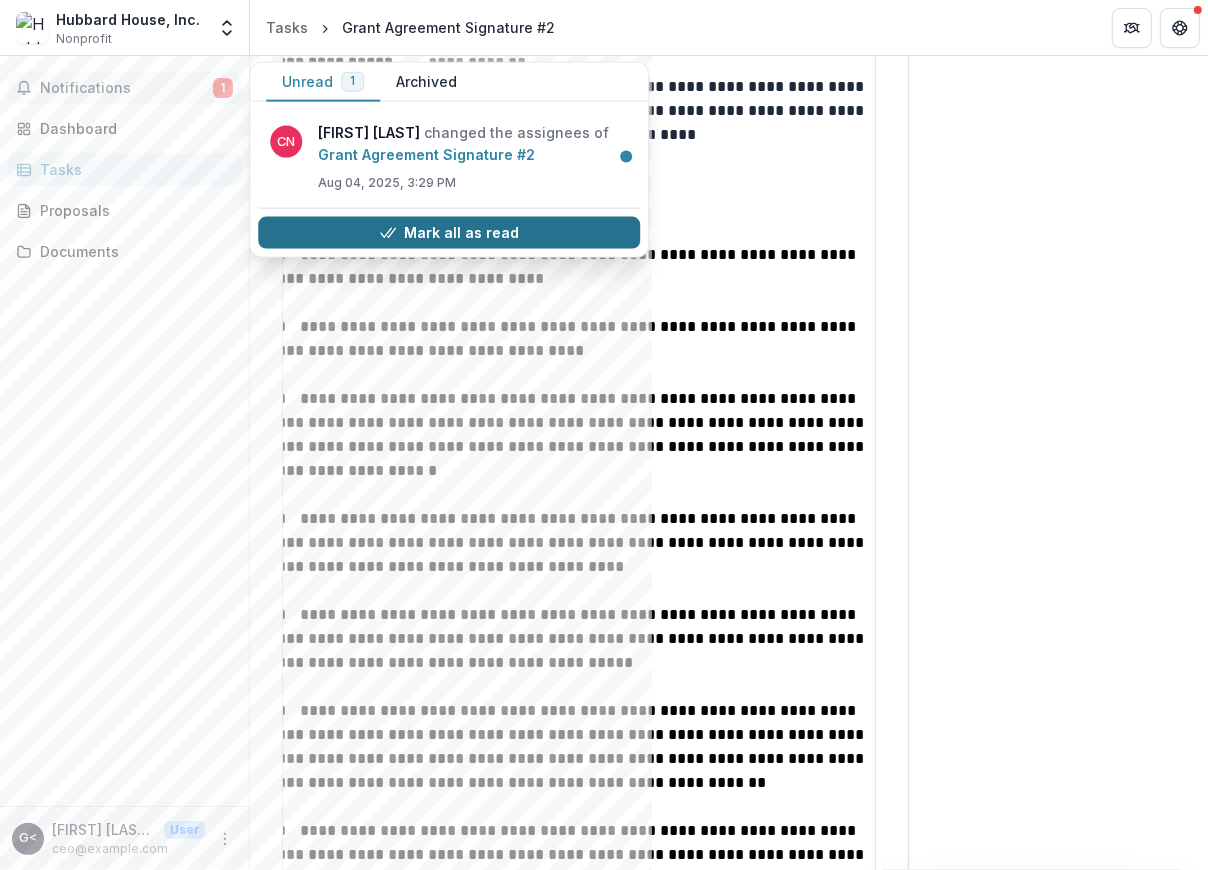 click on "Mark all as read" at bounding box center (449, 233) 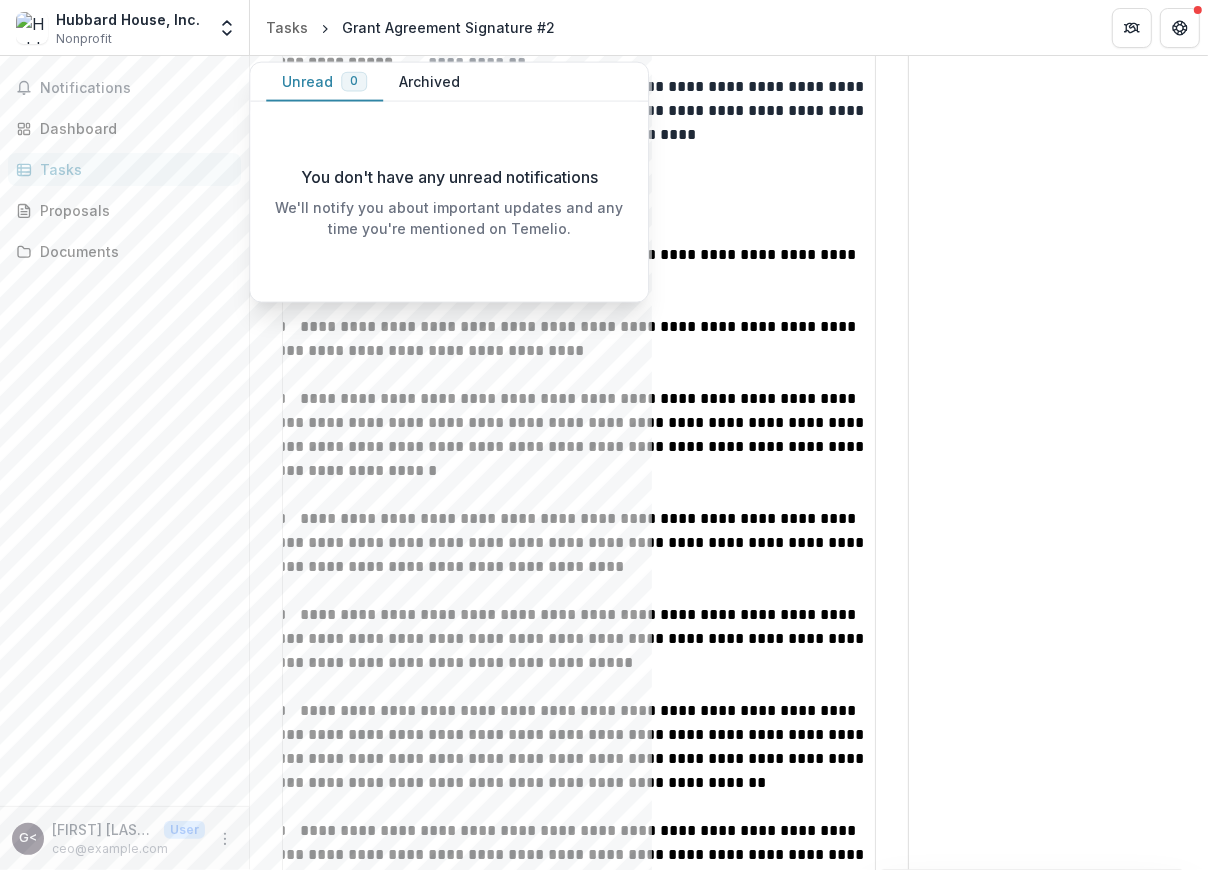 click on "**********" at bounding box center (579, 225) 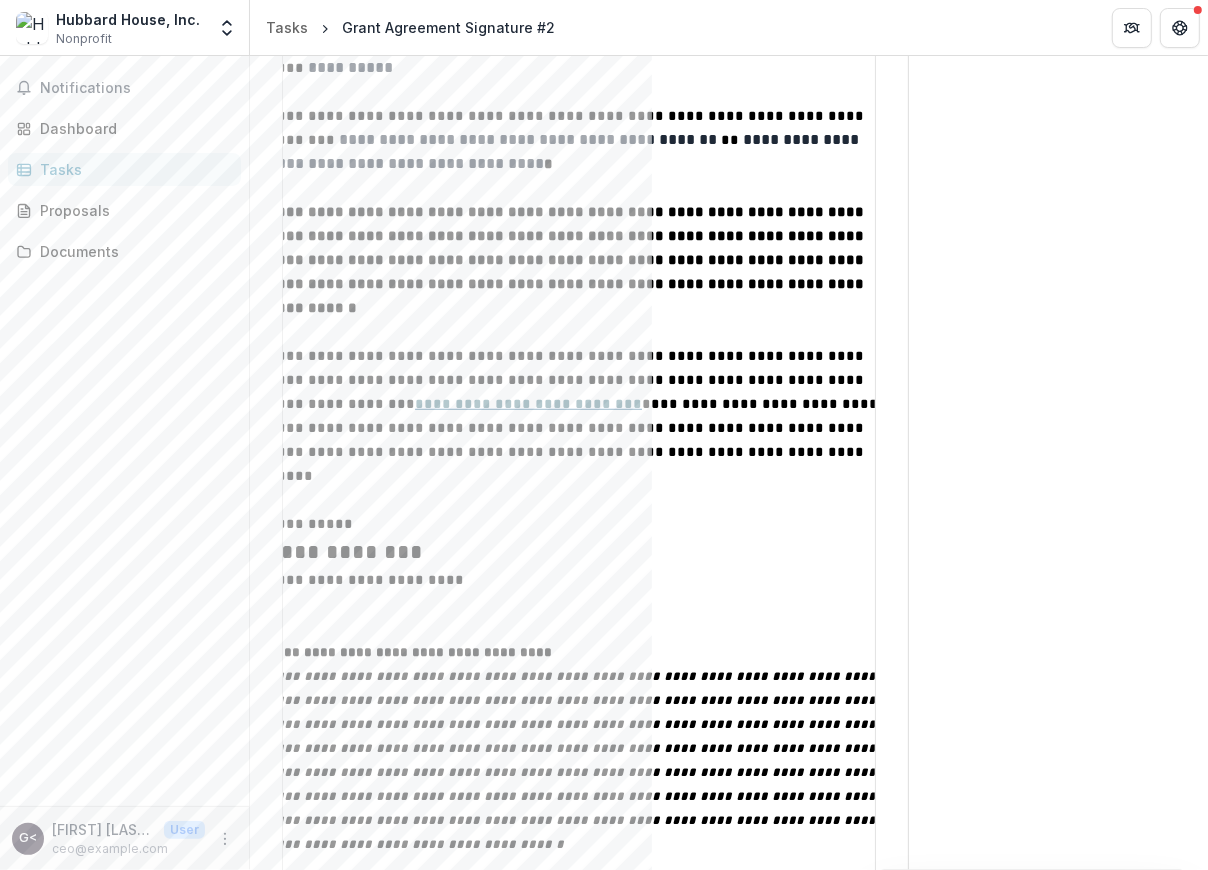 scroll, scrollTop: 0, scrollLeft: 0, axis: both 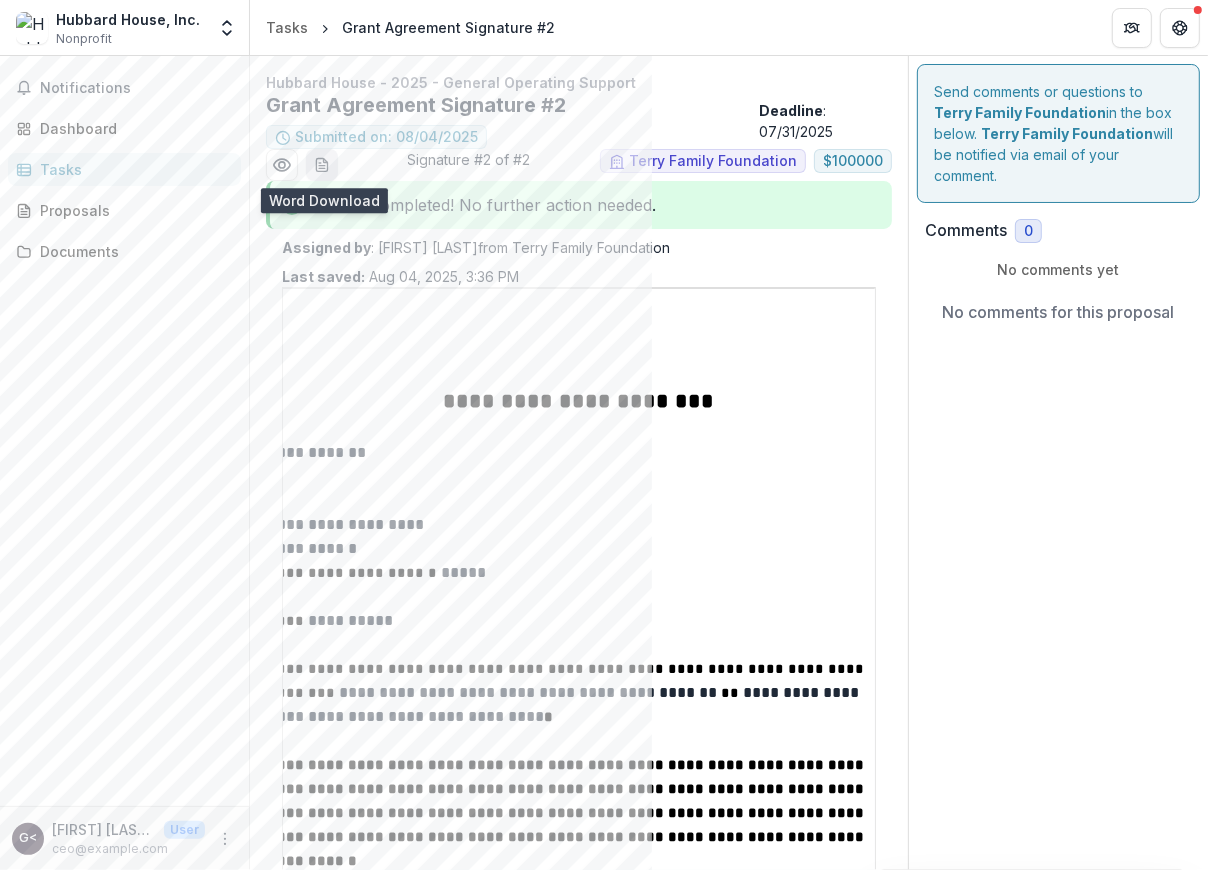 click 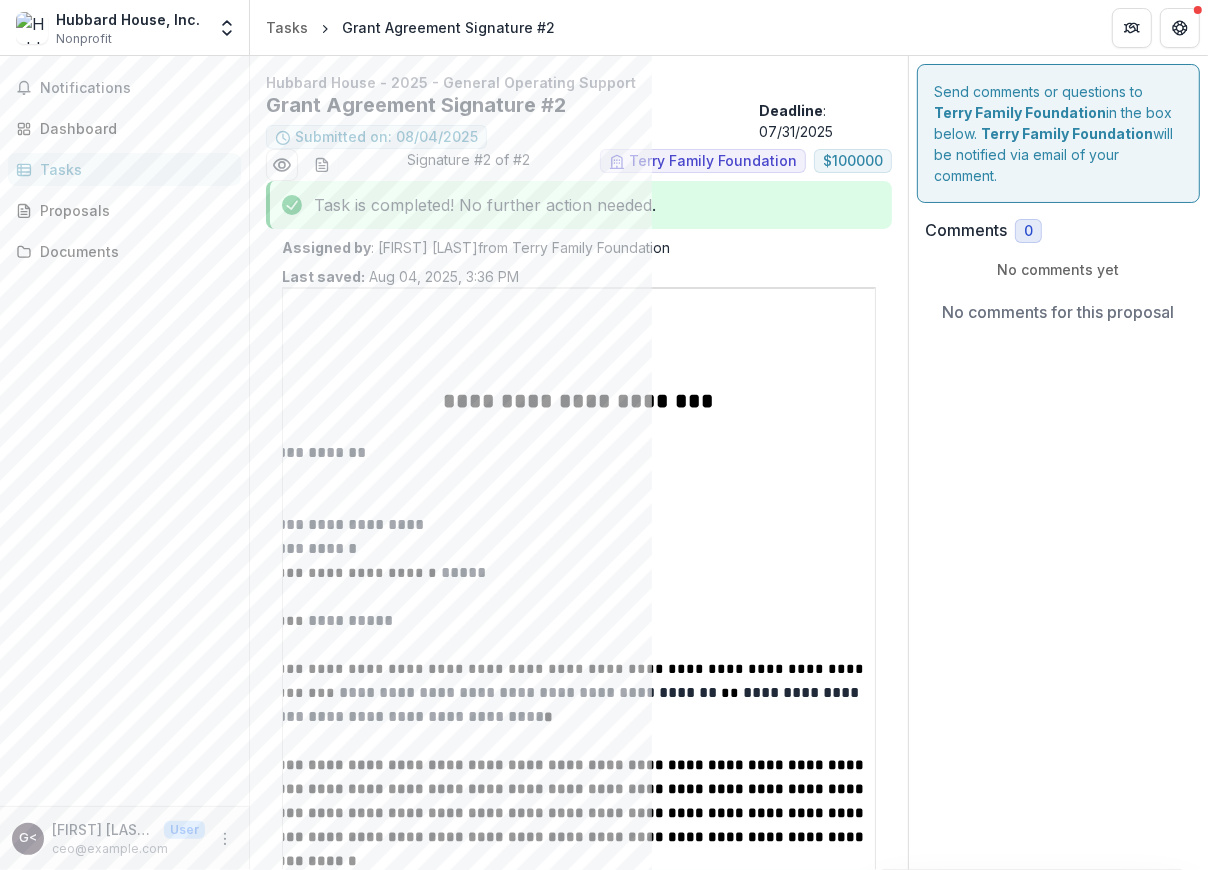 click on "**********" at bounding box center [579, 400] 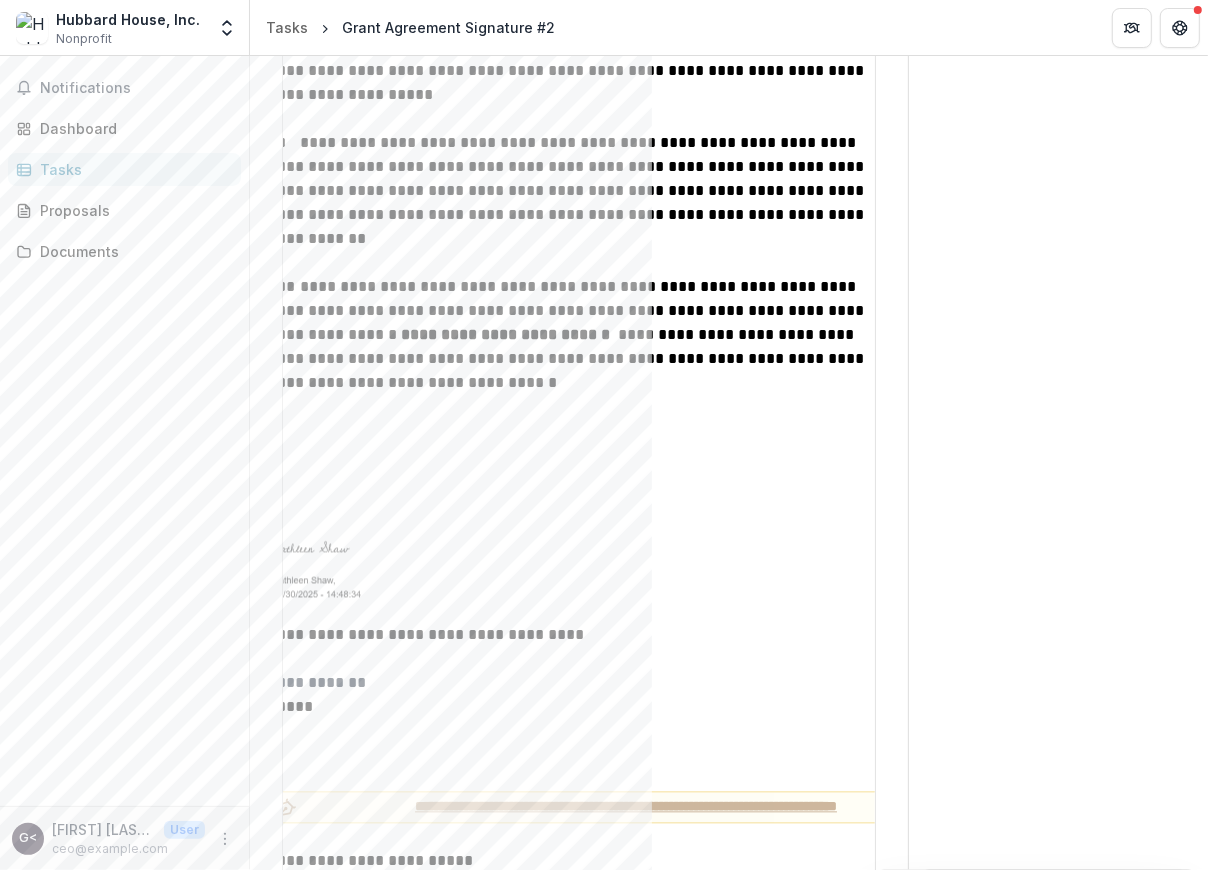 scroll, scrollTop: 2853, scrollLeft: 0, axis: vertical 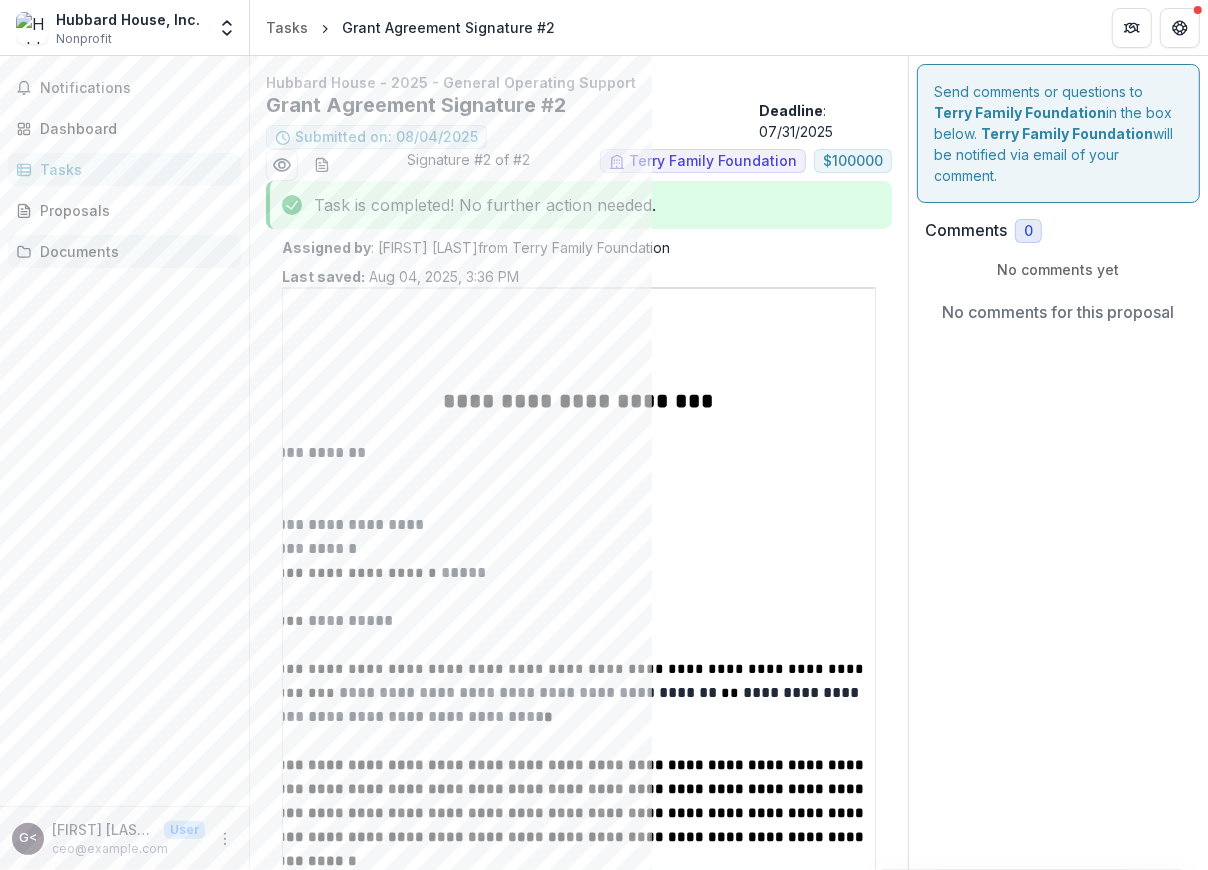click on "Documents" at bounding box center (132, 251) 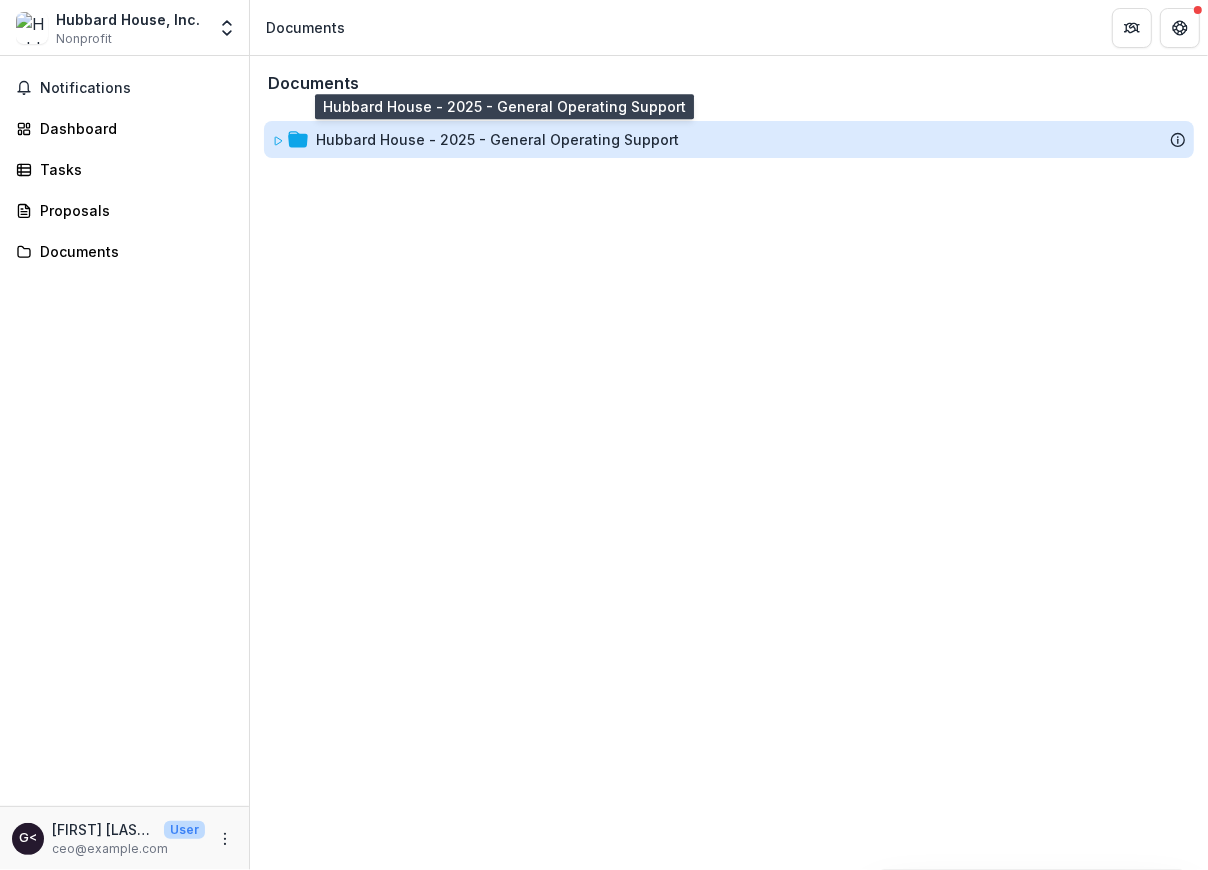 click on "Hubbard House - 2025 - General Operating Support" at bounding box center [497, 139] 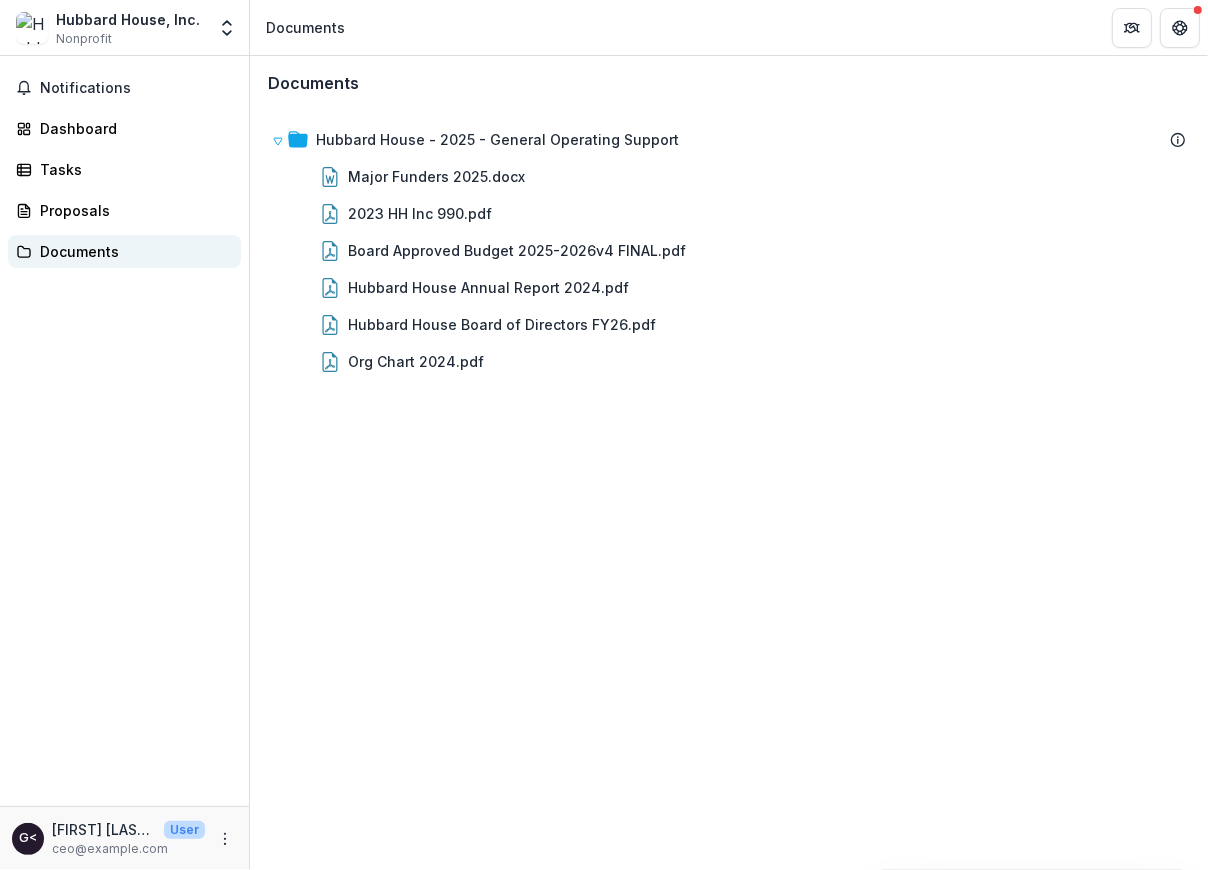 click on "Documents" at bounding box center (132, 251) 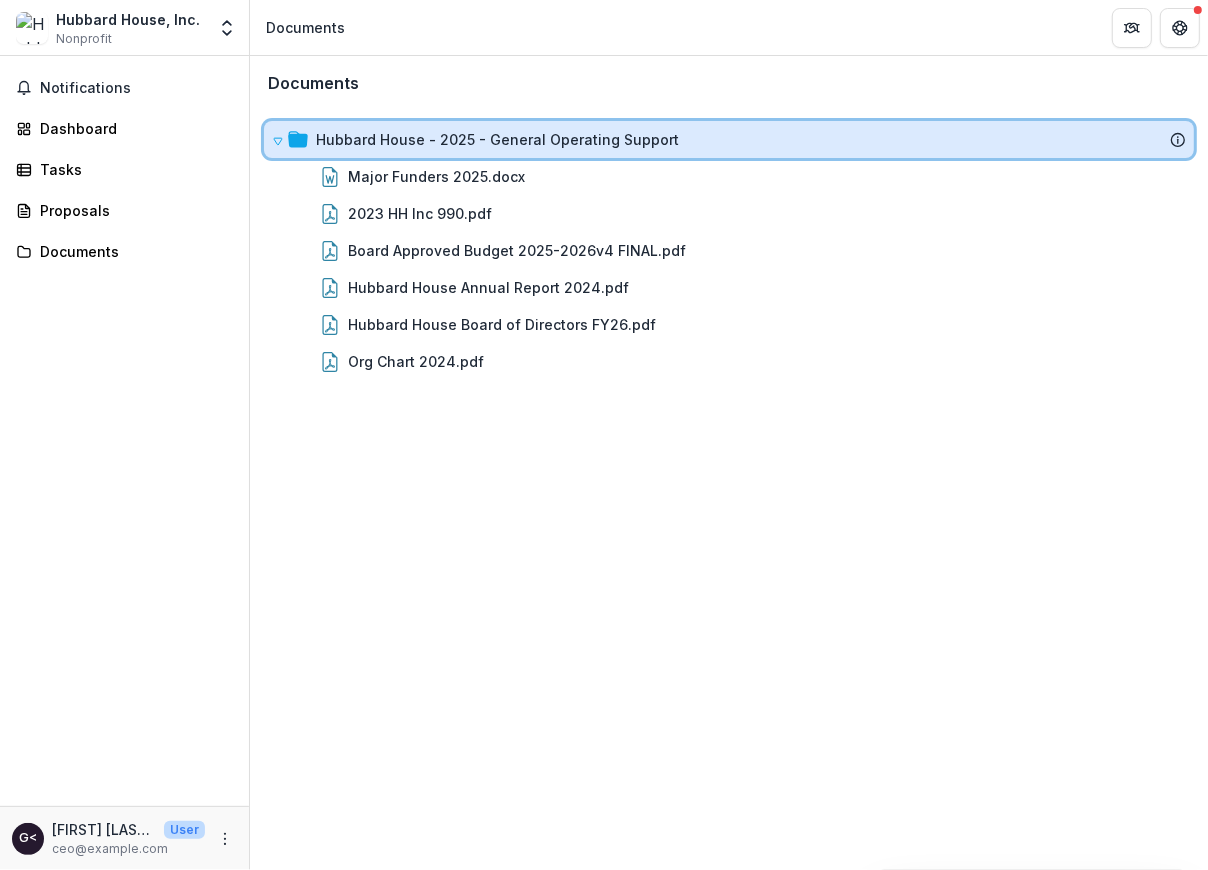 click 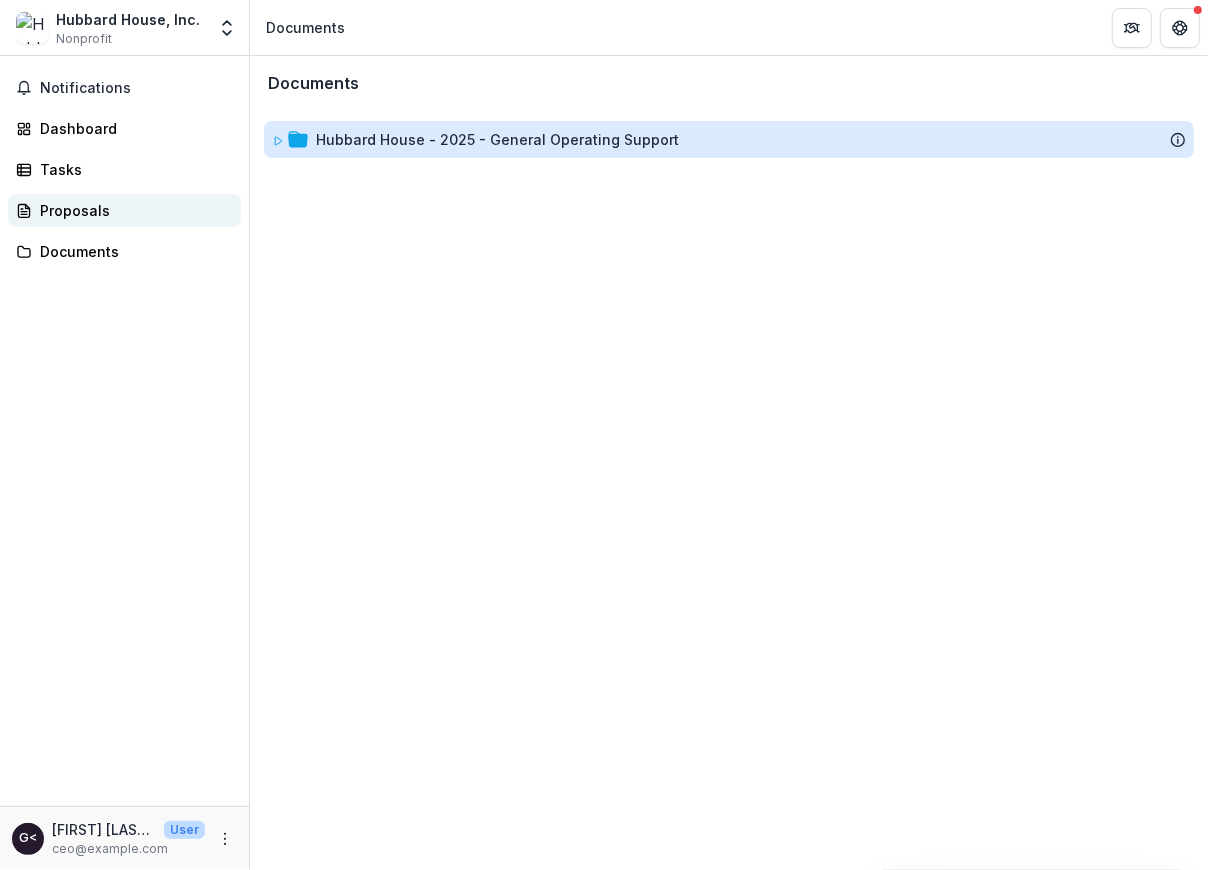 click on "Proposals" at bounding box center [132, 210] 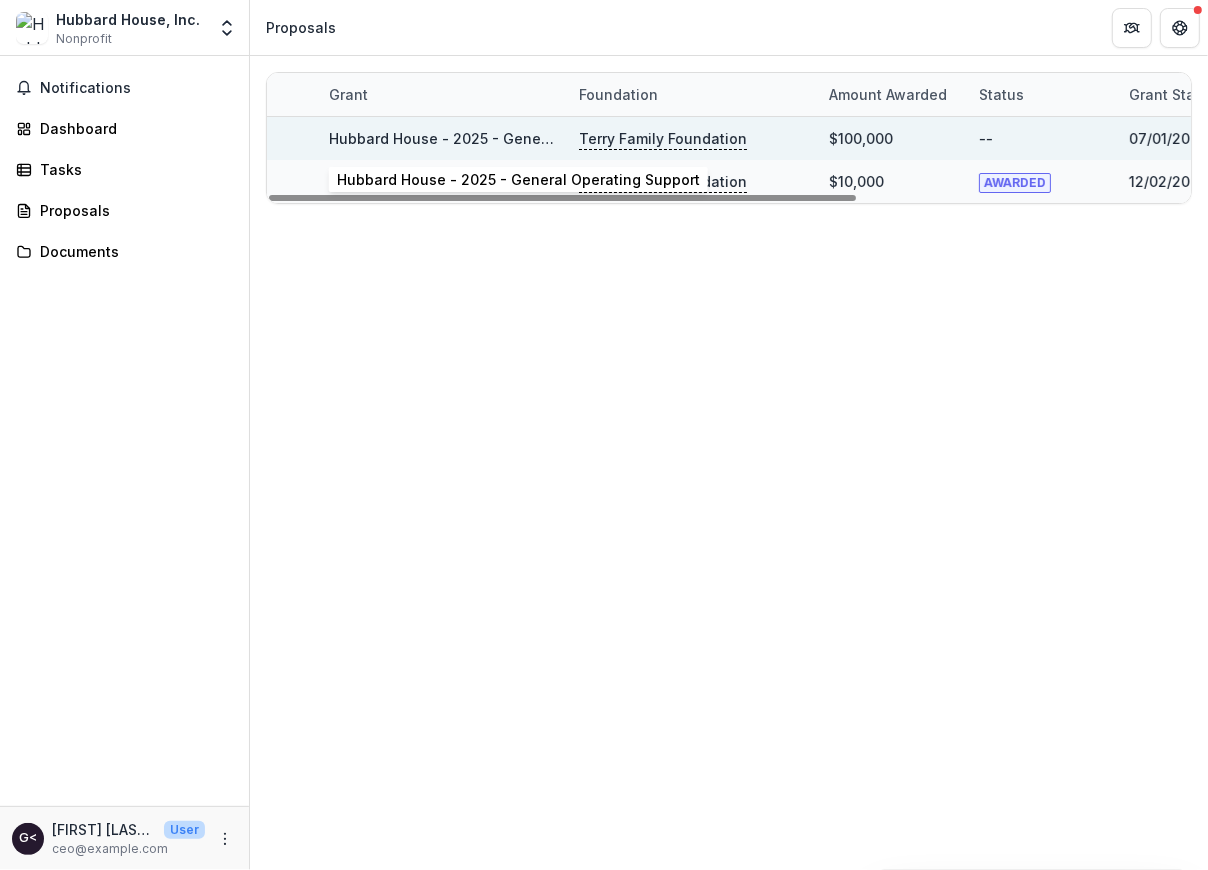 click on "Hubbard House - 2025 - General Operating Support" at bounding box center (510, 138) 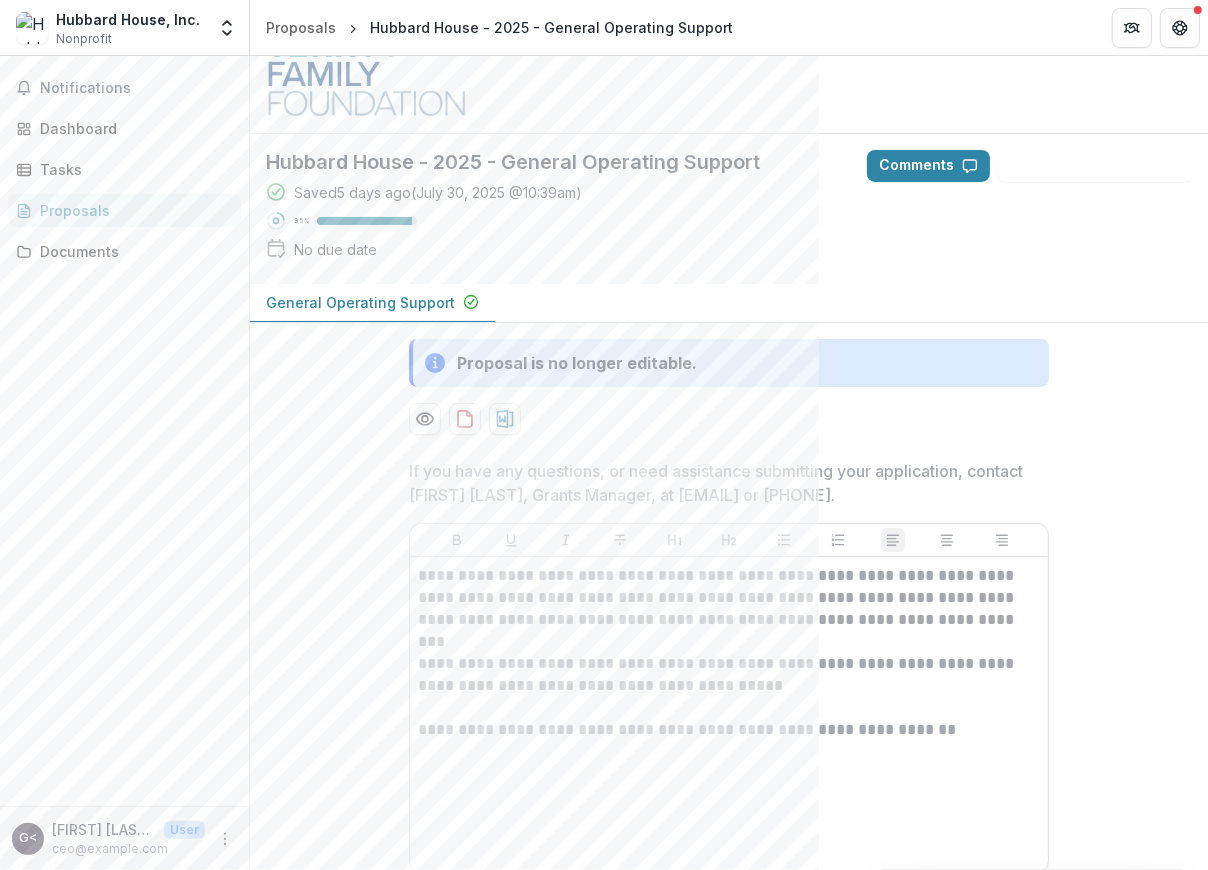scroll, scrollTop: 0, scrollLeft: 0, axis: both 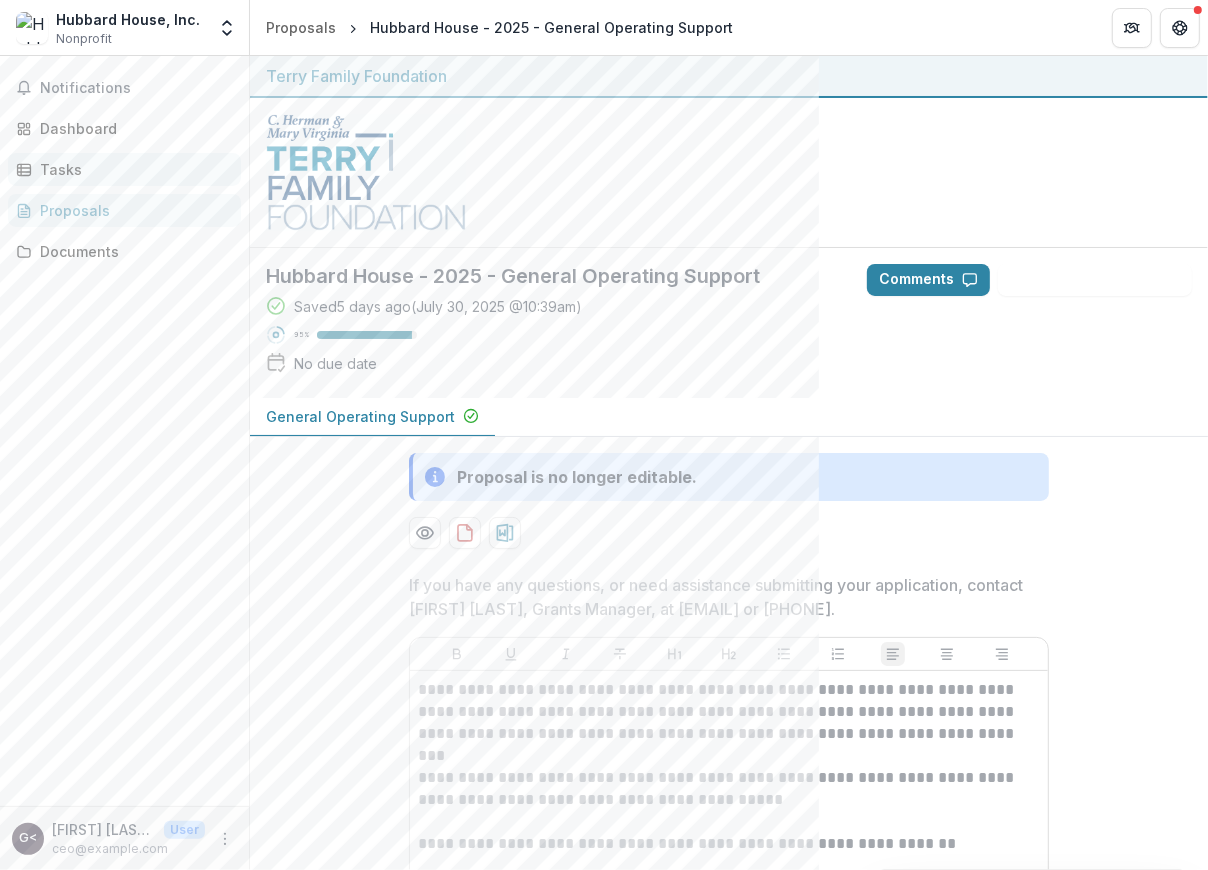 click on "Tasks" at bounding box center (132, 169) 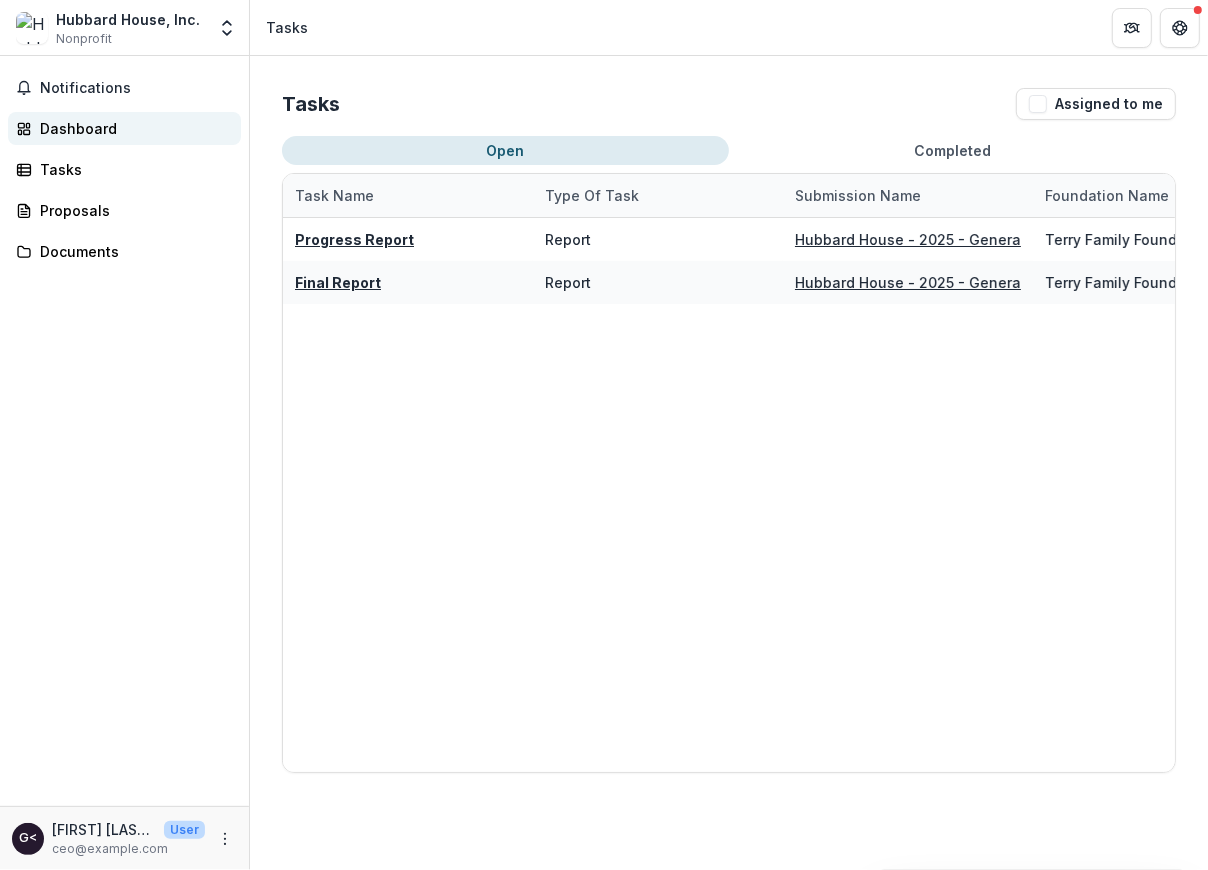 click on "Dashboard" at bounding box center [132, 128] 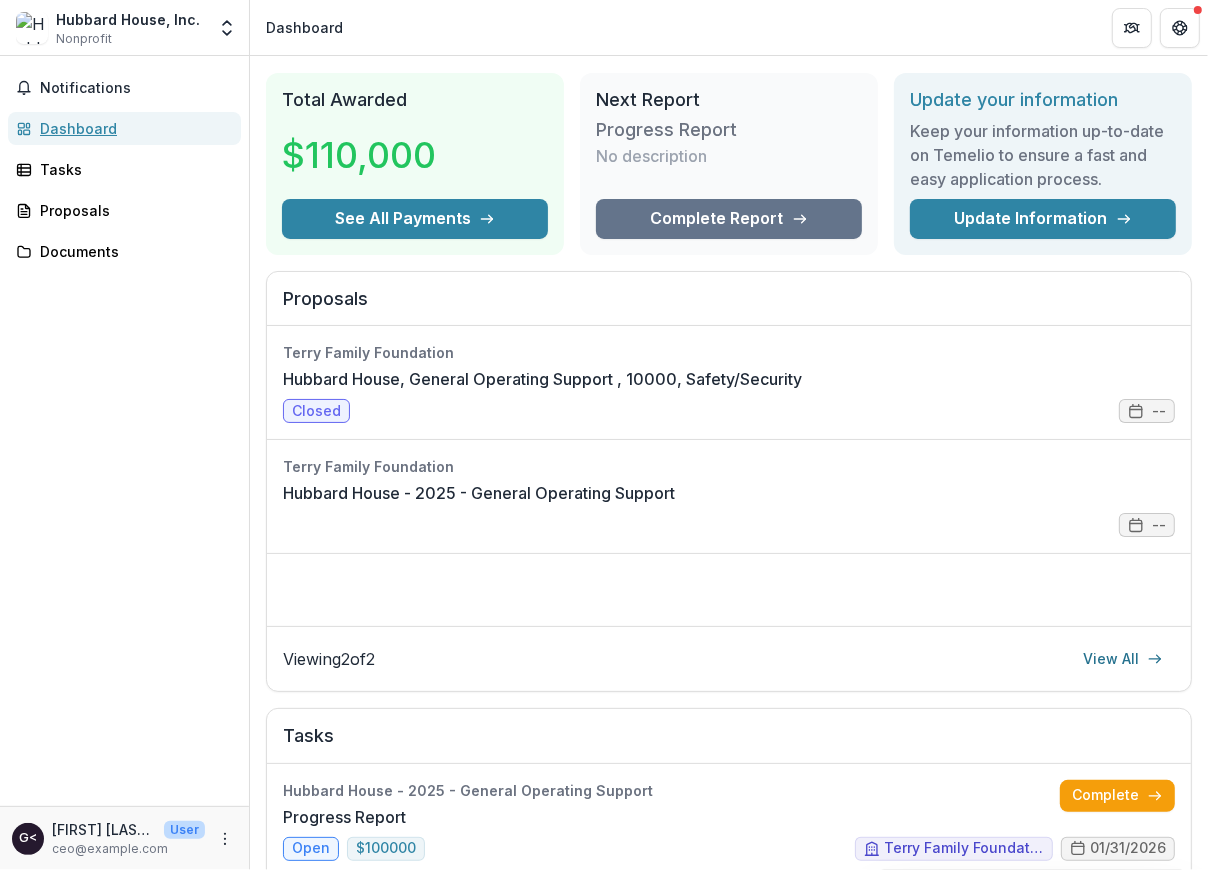 scroll, scrollTop: 0, scrollLeft: 0, axis: both 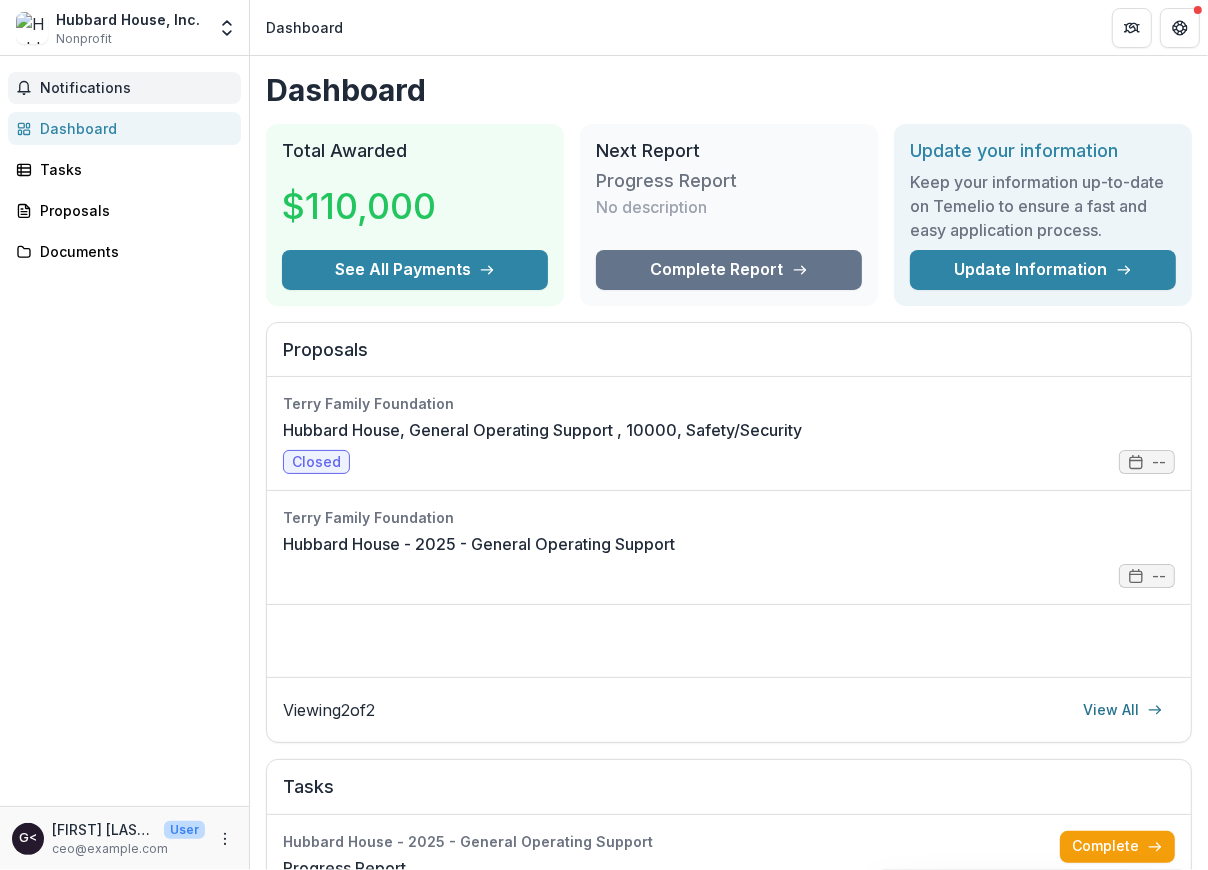 click on "Notifications" at bounding box center [136, 88] 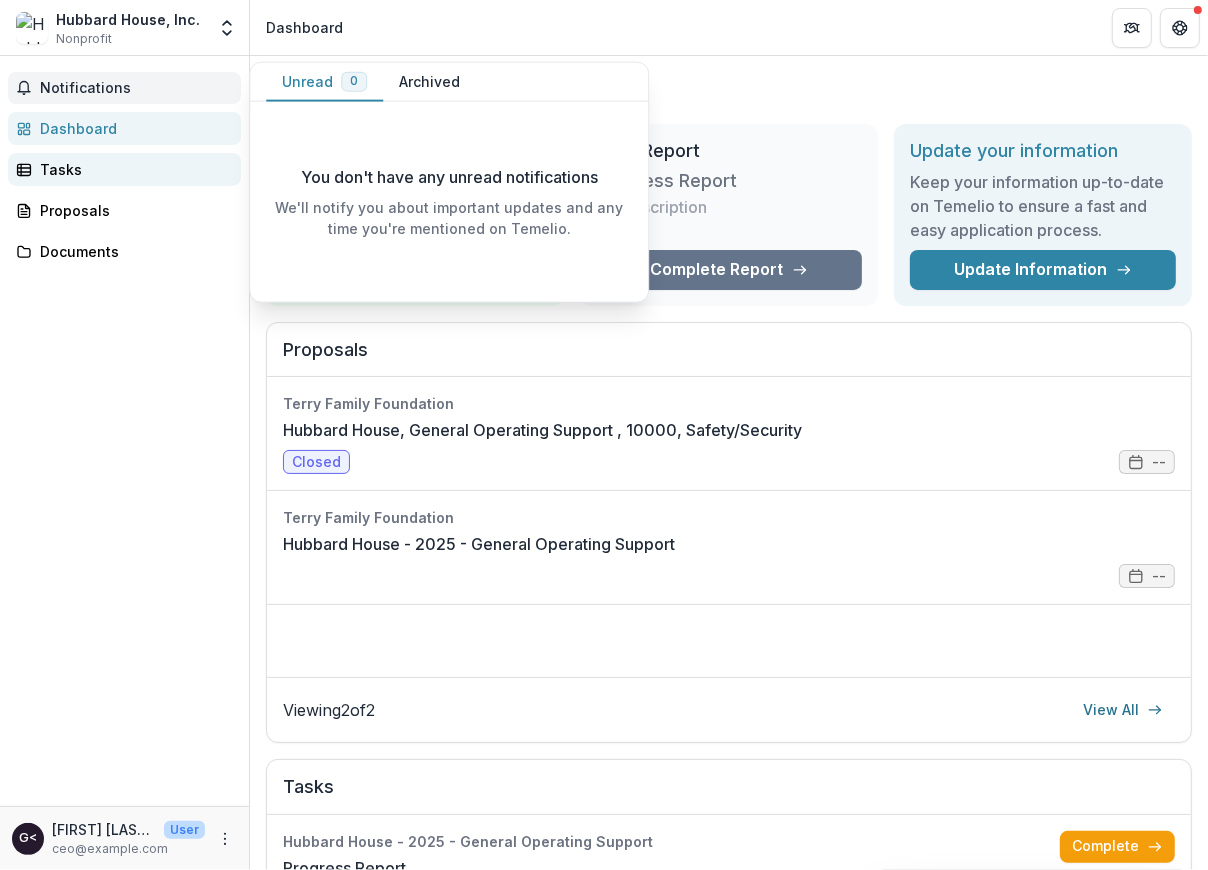 click on "Tasks" at bounding box center (132, 169) 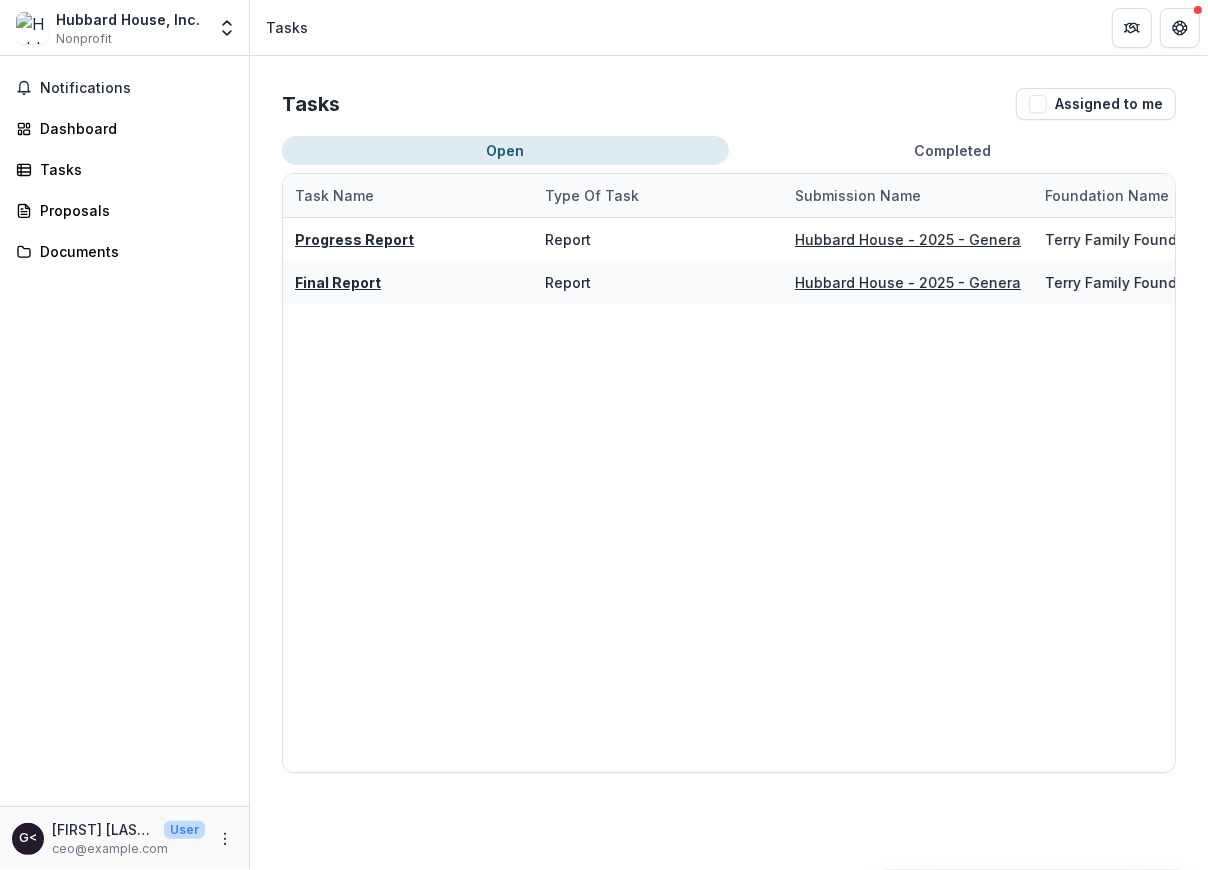 click on "[FIRST] [LAST] <[EMAIL]> <[EMAIL]>" at bounding box center [104, 829] 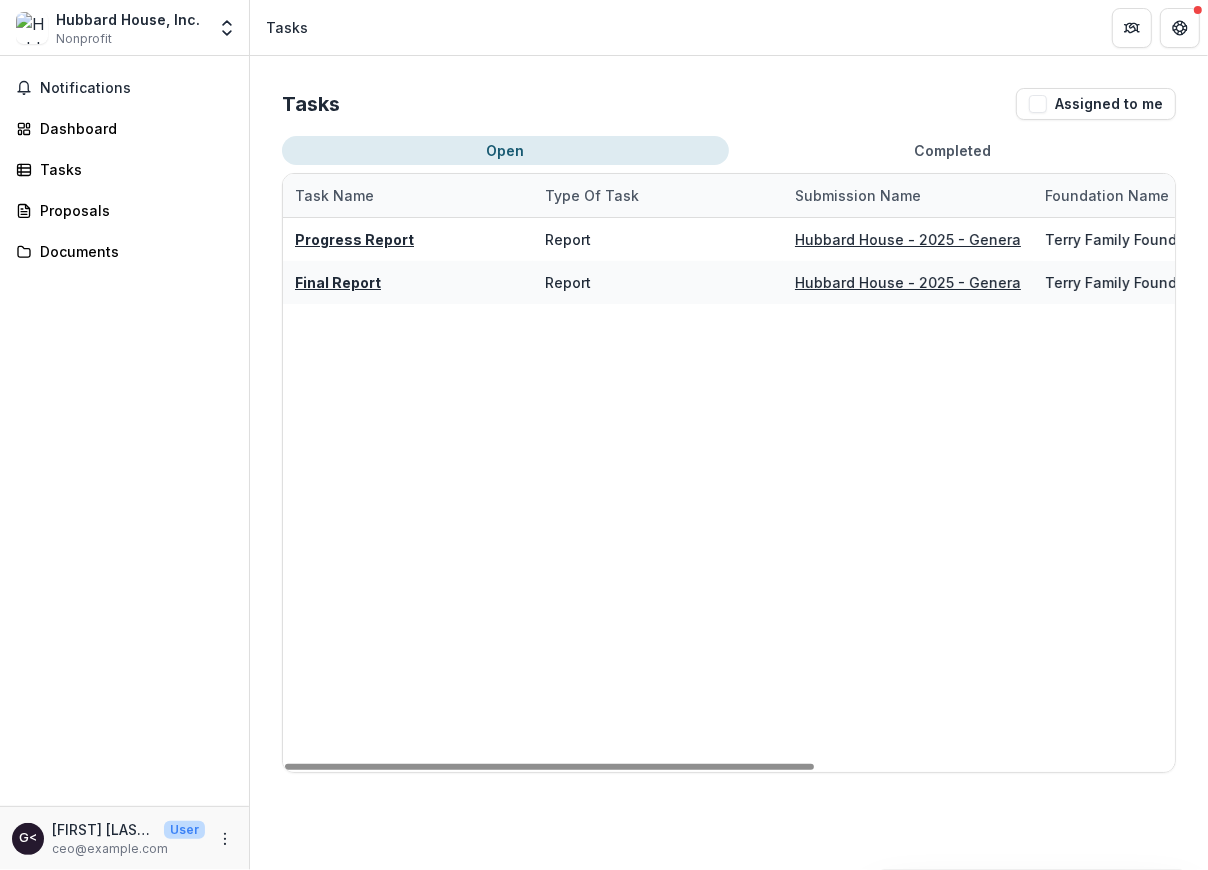 click on "Progress Report Report Hubbard House - 2025 - General Operating Support  Terry Family Foundation [FIRST] [LAST] <[EMAIL]> <[EMAIL]> 01/31/2026 Final Report Report Hubbard House - 2025 - General Operating Support  Terry Family Foundation [FIRST] [LAST] <[EMAIL]> <[EMAIL]> 07/31/2027" at bounding box center [1033, 495] 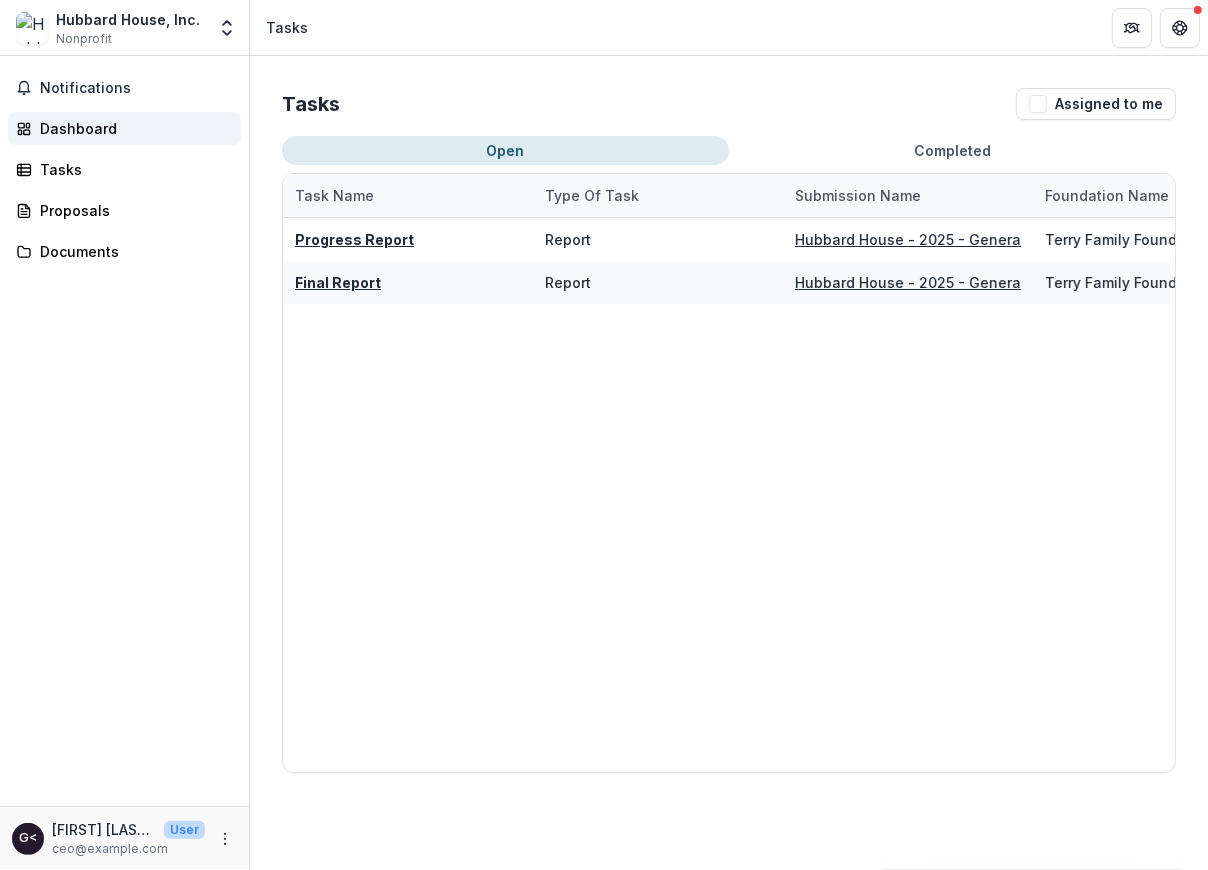 click on "Dashboard" at bounding box center [132, 128] 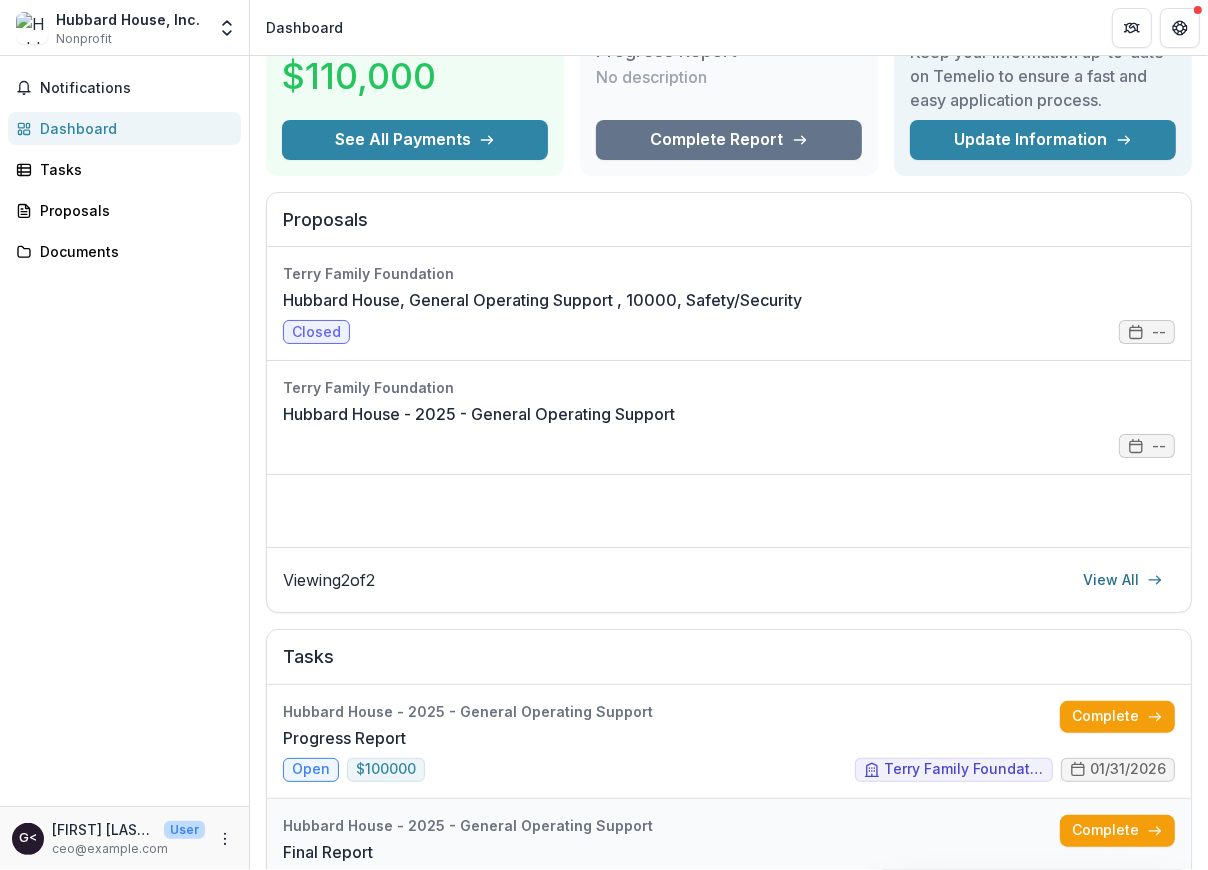 scroll, scrollTop: 100, scrollLeft: 0, axis: vertical 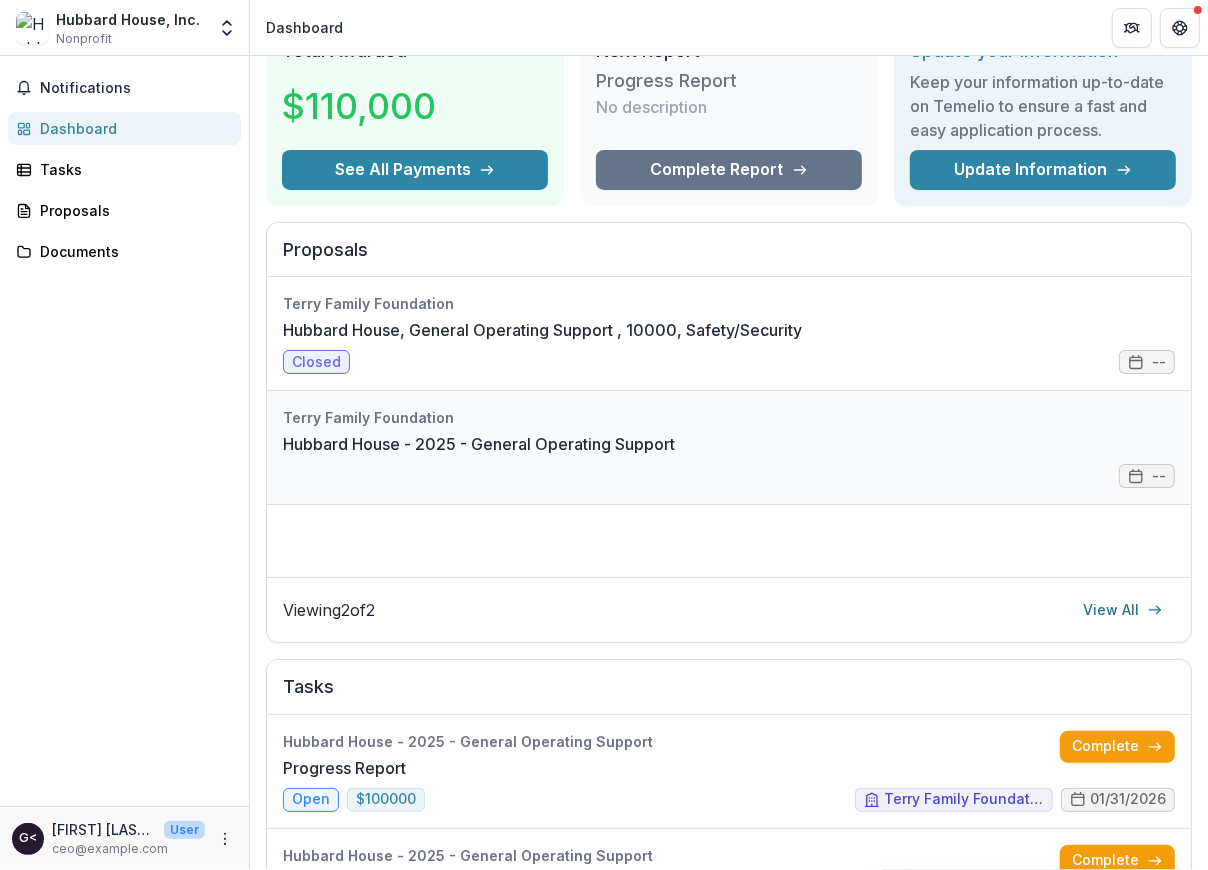 click on "Hubbard House - 2025 - General Operating Support" at bounding box center (479, 444) 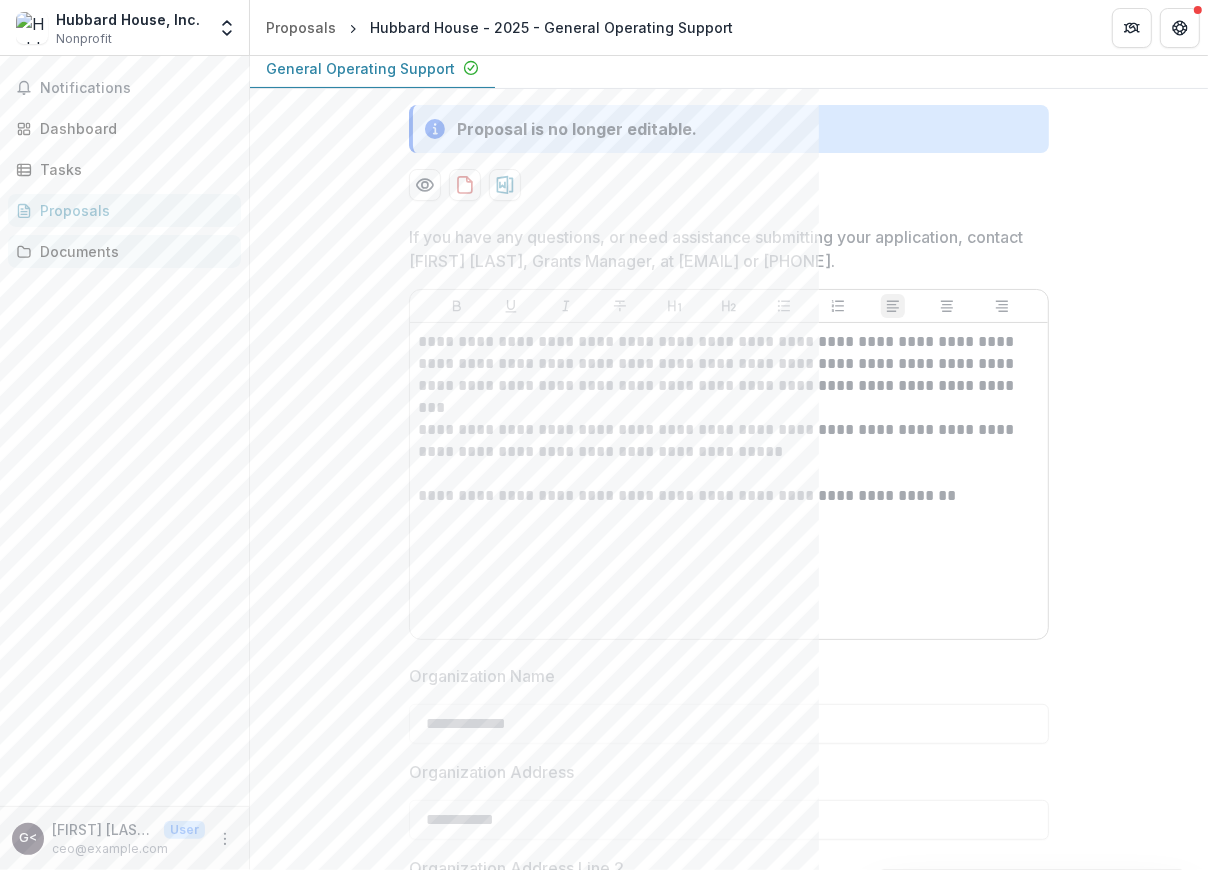 scroll, scrollTop: 200, scrollLeft: 0, axis: vertical 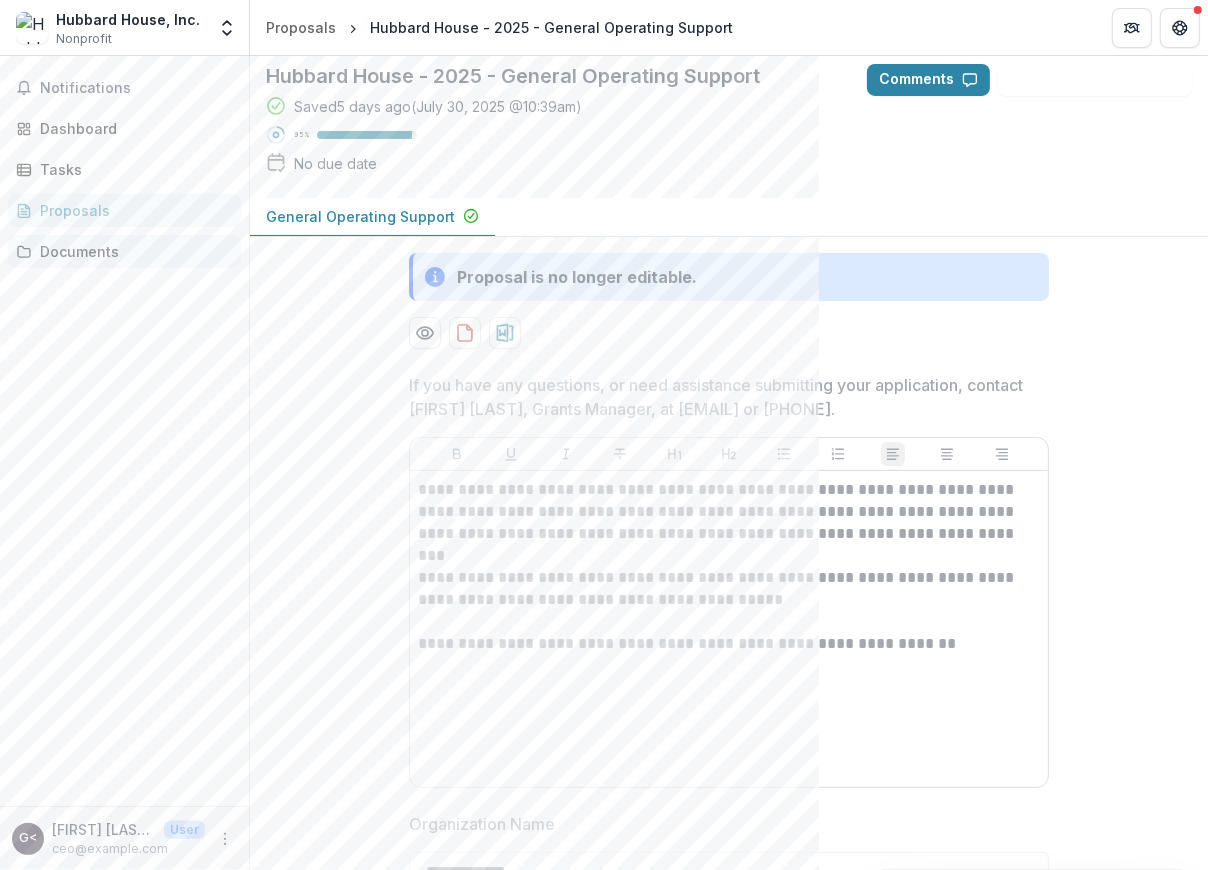click on "Documents" at bounding box center [132, 251] 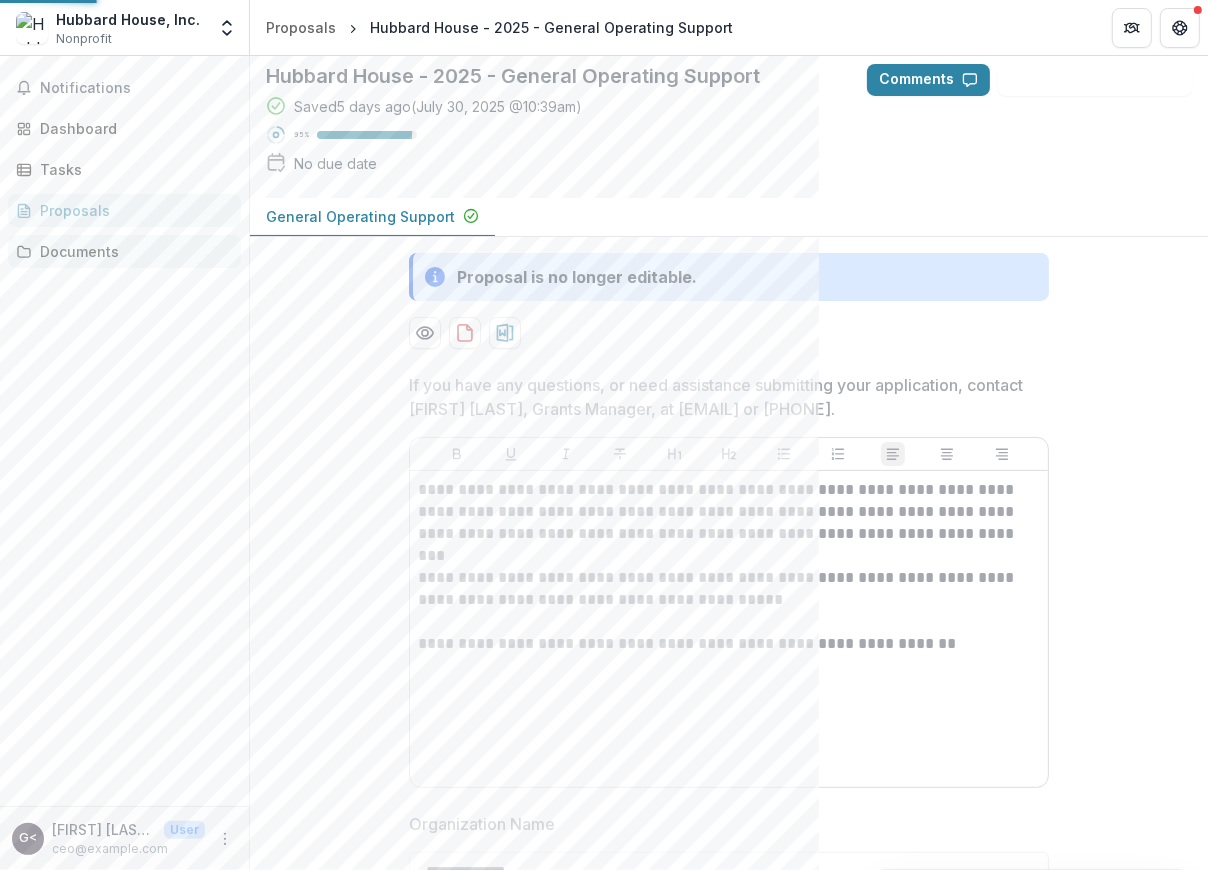 scroll, scrollTop: 0, scrollLeft: 0, axis: both 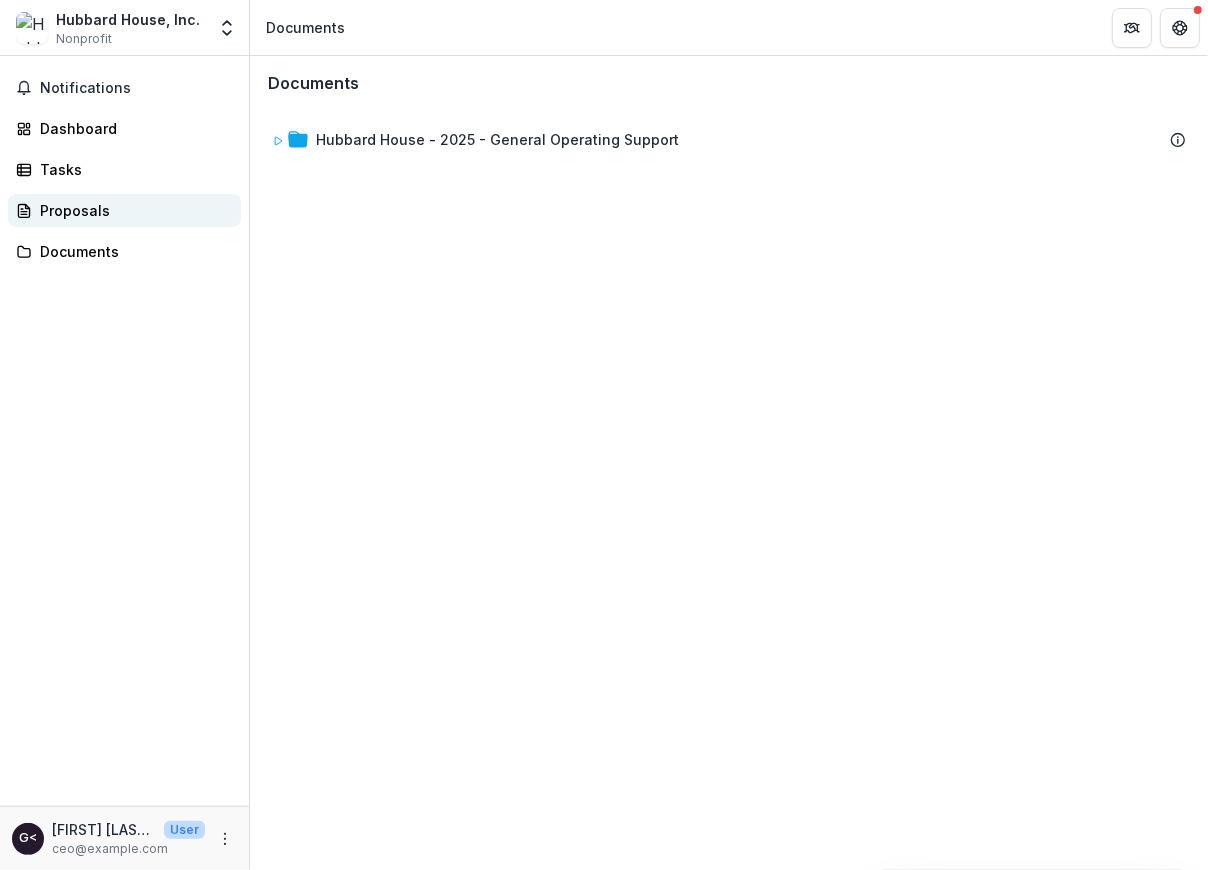 click on "Proposals" at bounding box center [132, 210] 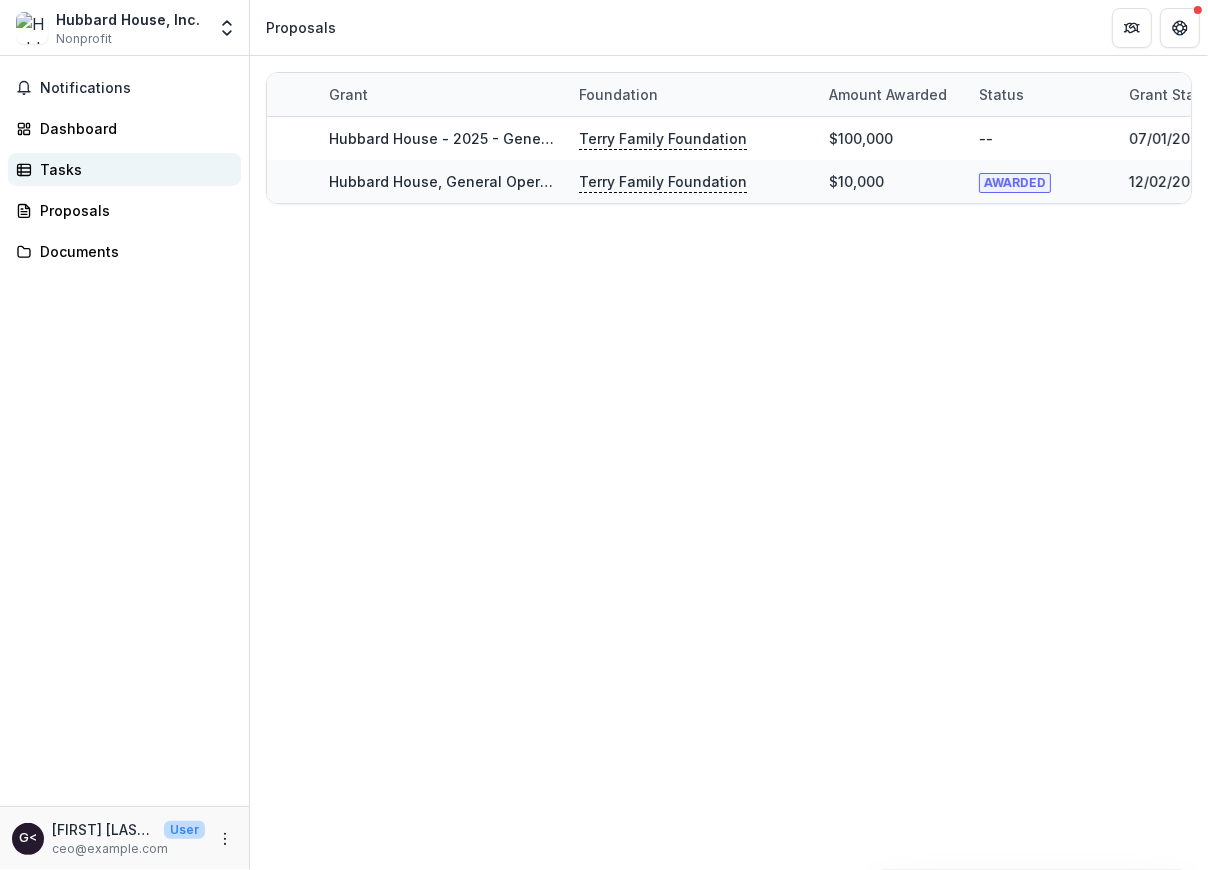 click on "Tasks" at bounding box center [132, 169] 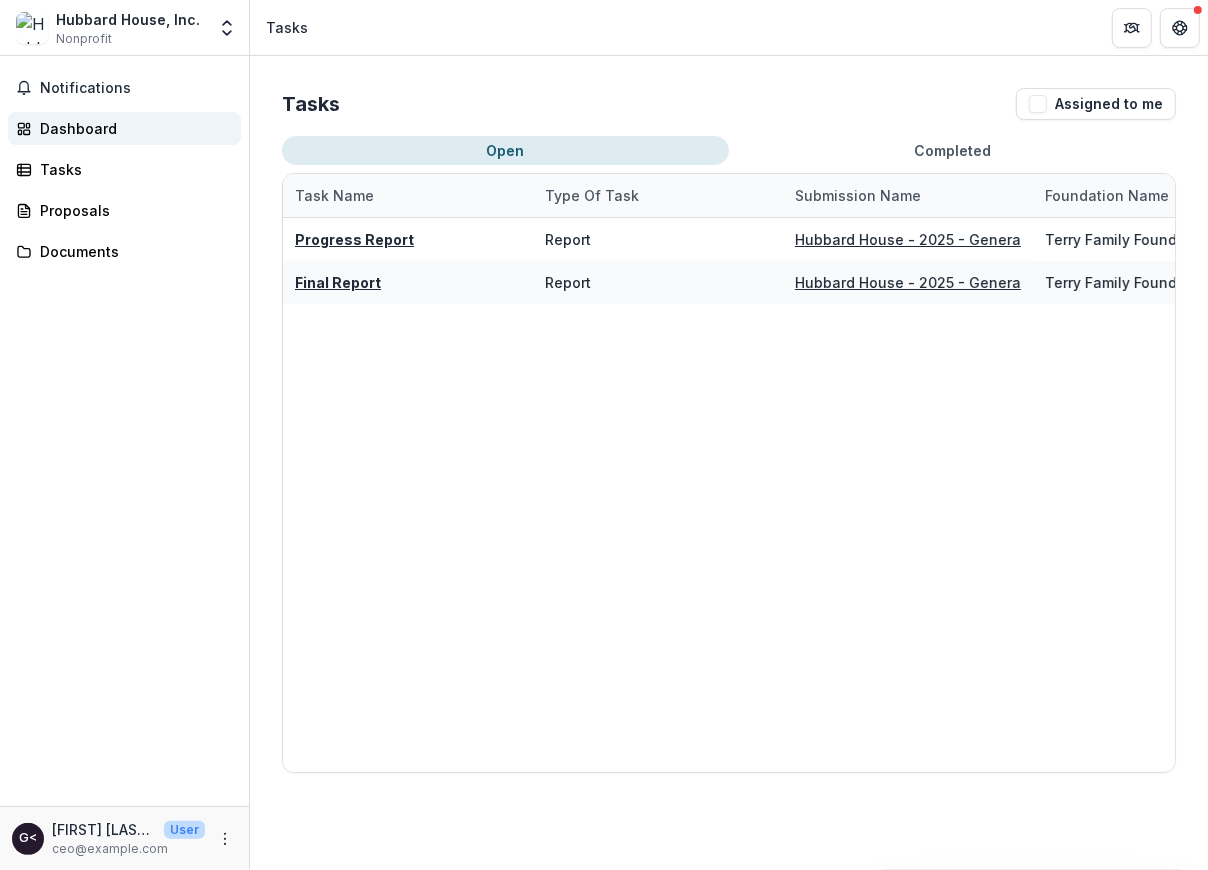 click on "Dashboard" at bounding box center (132, 128) 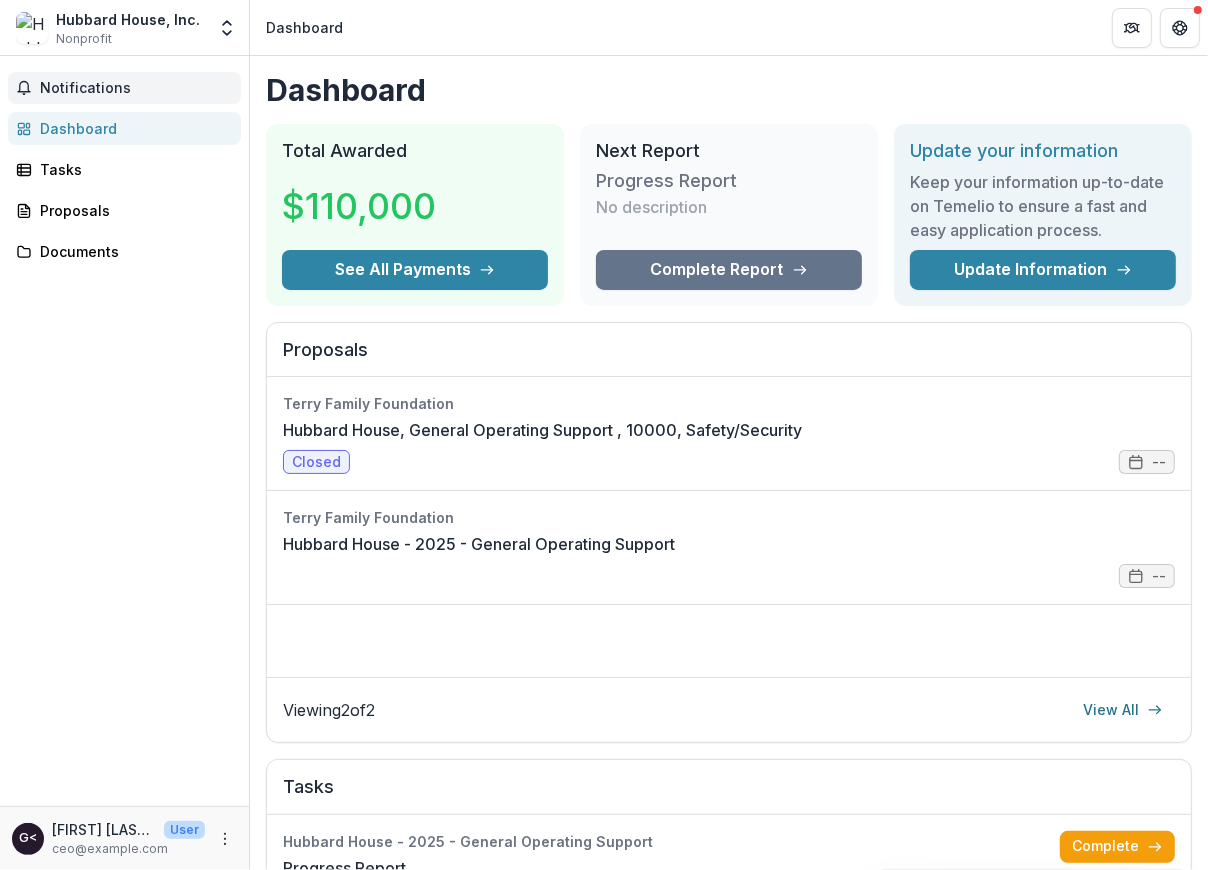 click on "Notifications" at bounding box center (136, 88) 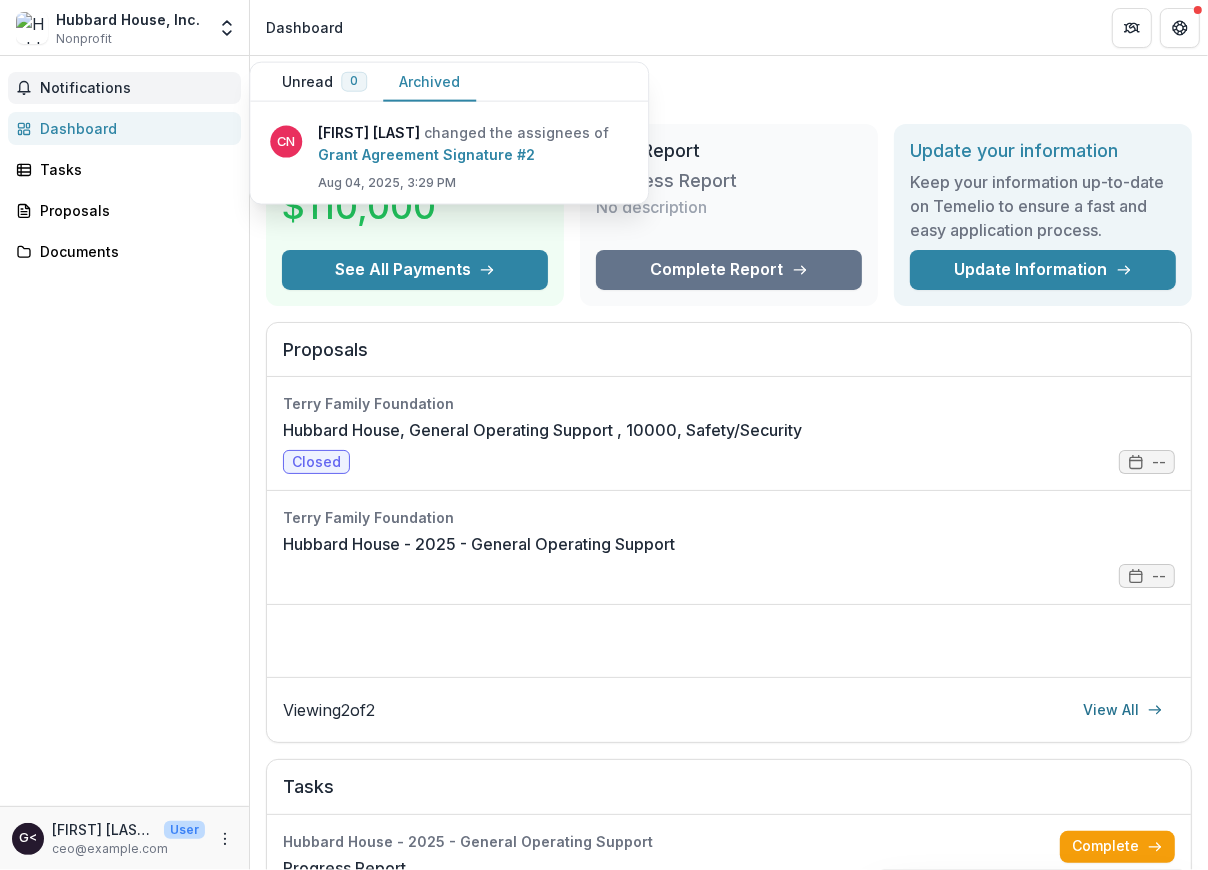 click on "Archived" at bounding box center (429, 82) 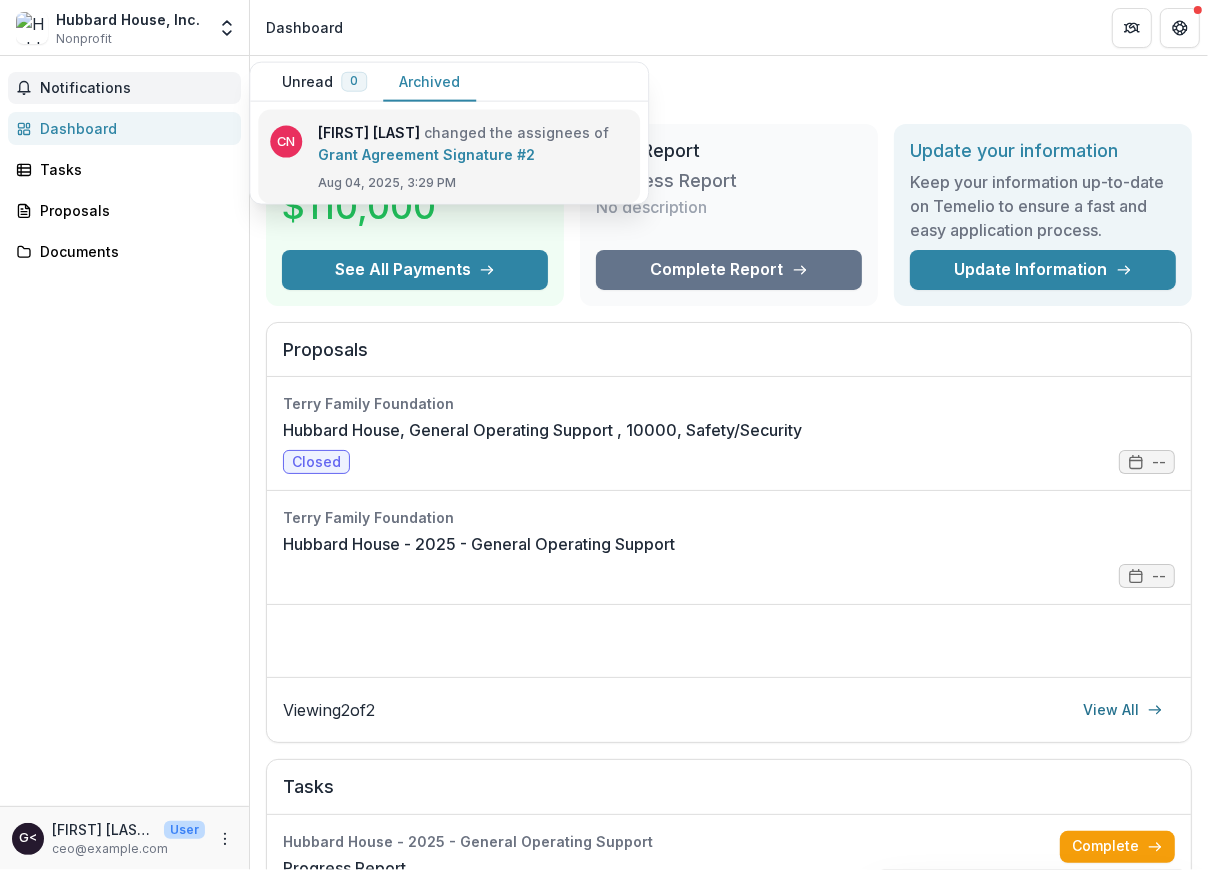 click on "Grant Agreement Signature #2" at bounding box center (426, 154) 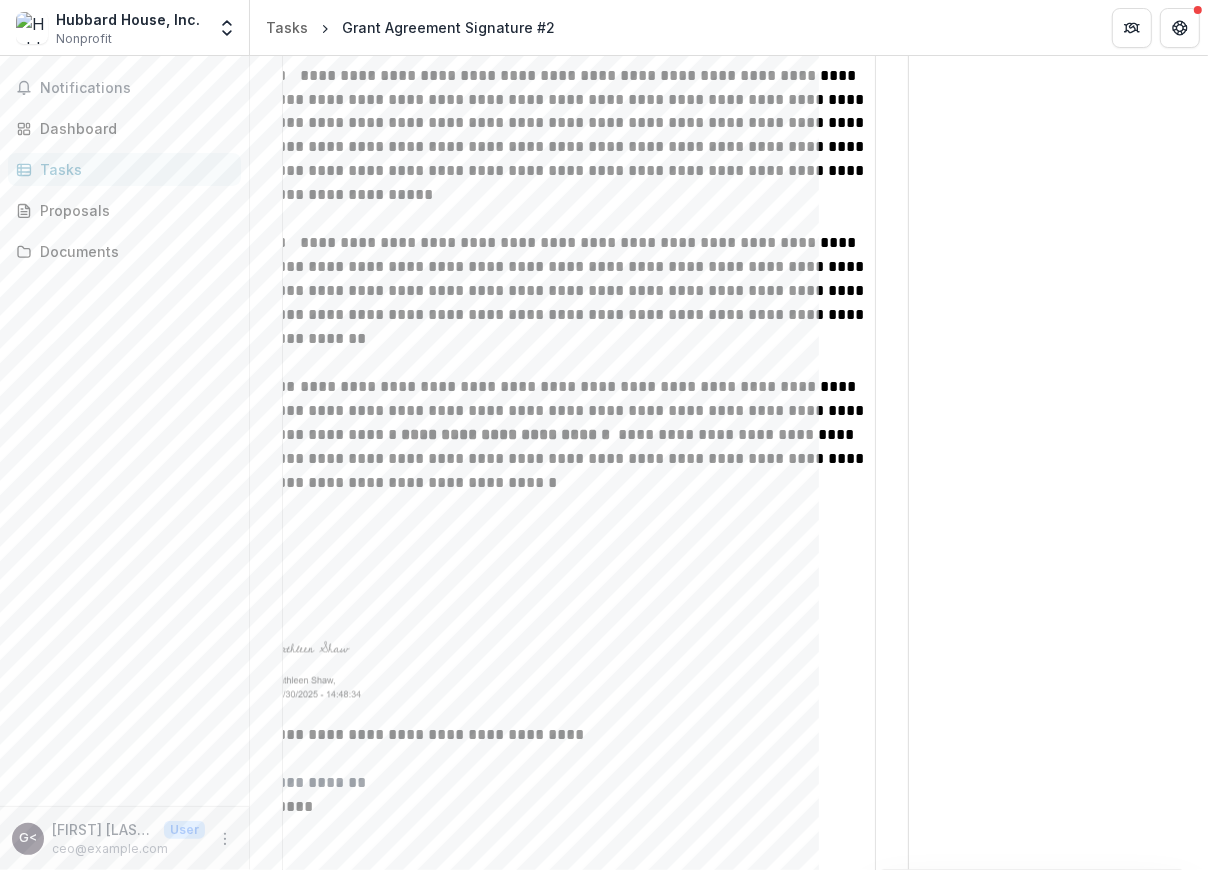 scroll, scrollTop: 2800, scrollLeft: 0, axis: vertical 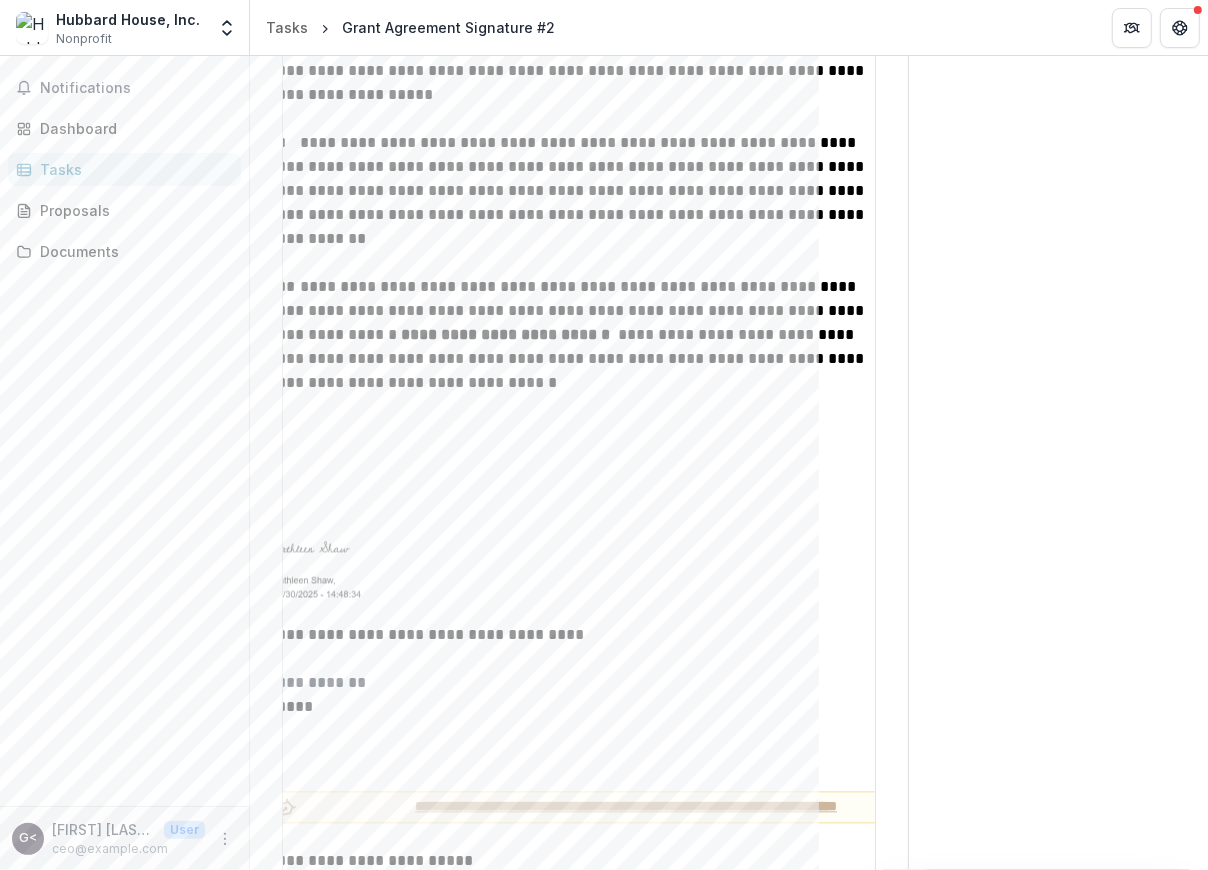 drag, startPoint x: 1006, startPoint y: 175, endPoint x: 975, endPoint y: 132, distance: 53.009434 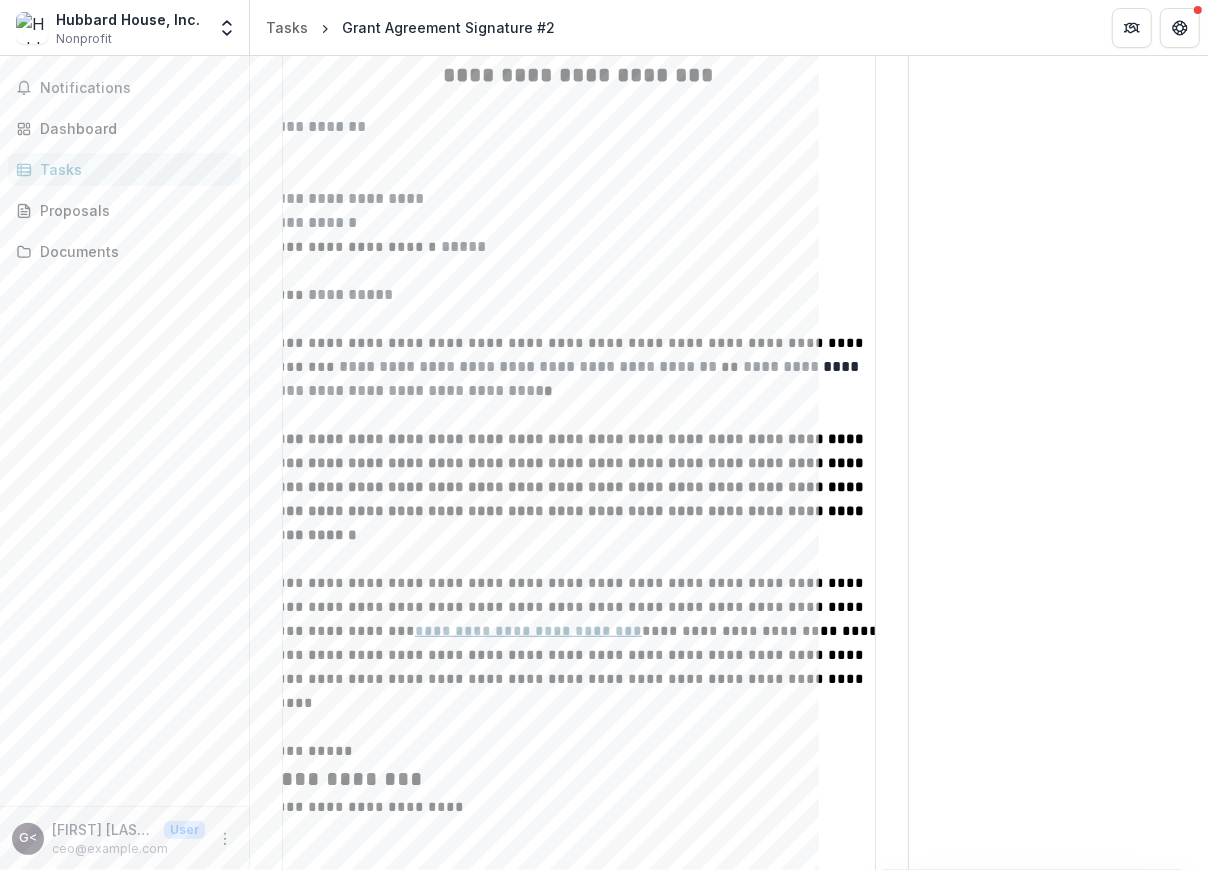 drag, startPoint x: 975, startPoint y: 132, endPoint x: 761, endPoint y: 437, distance: 372.5869 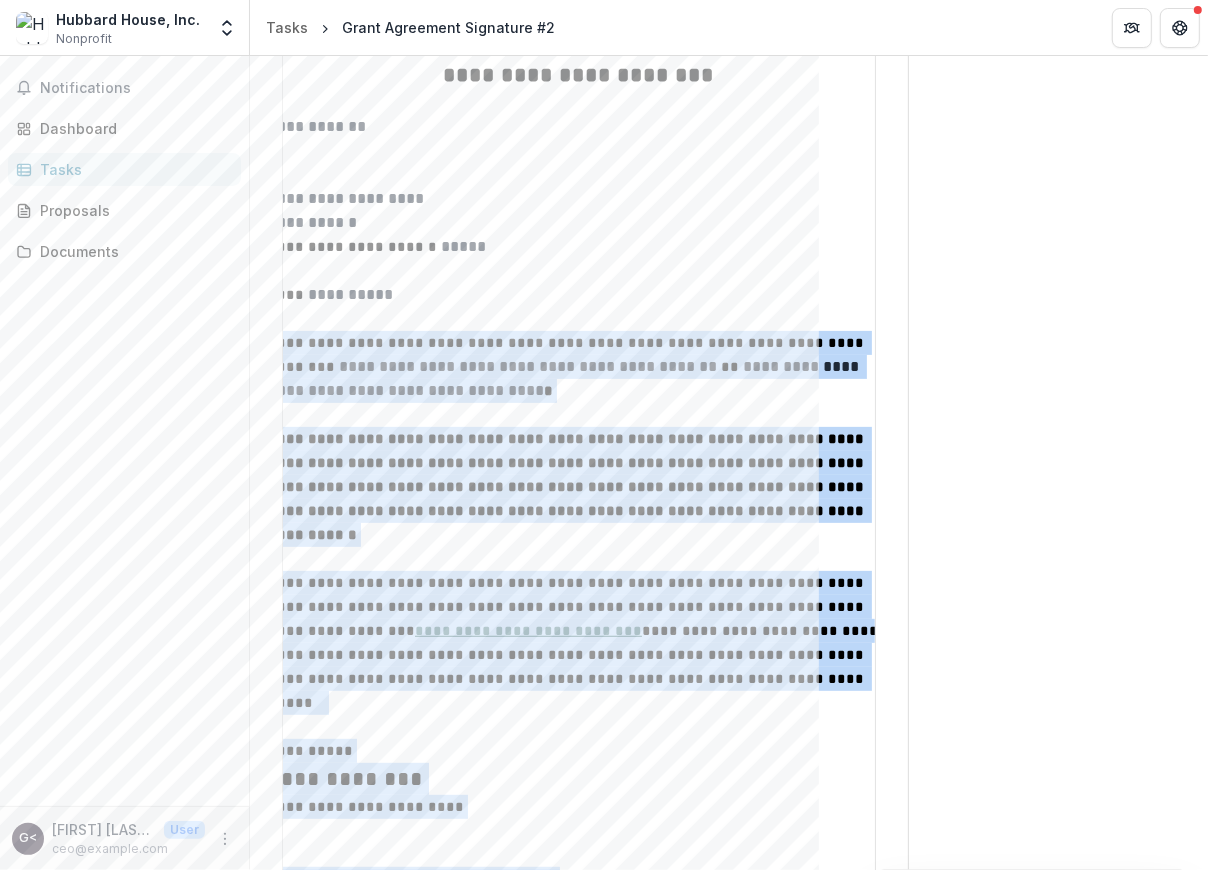 drag, startPoint x: 869, startPoint y: 290, endPoint x: 1001, endPoint y: 313, distance: 133.9888 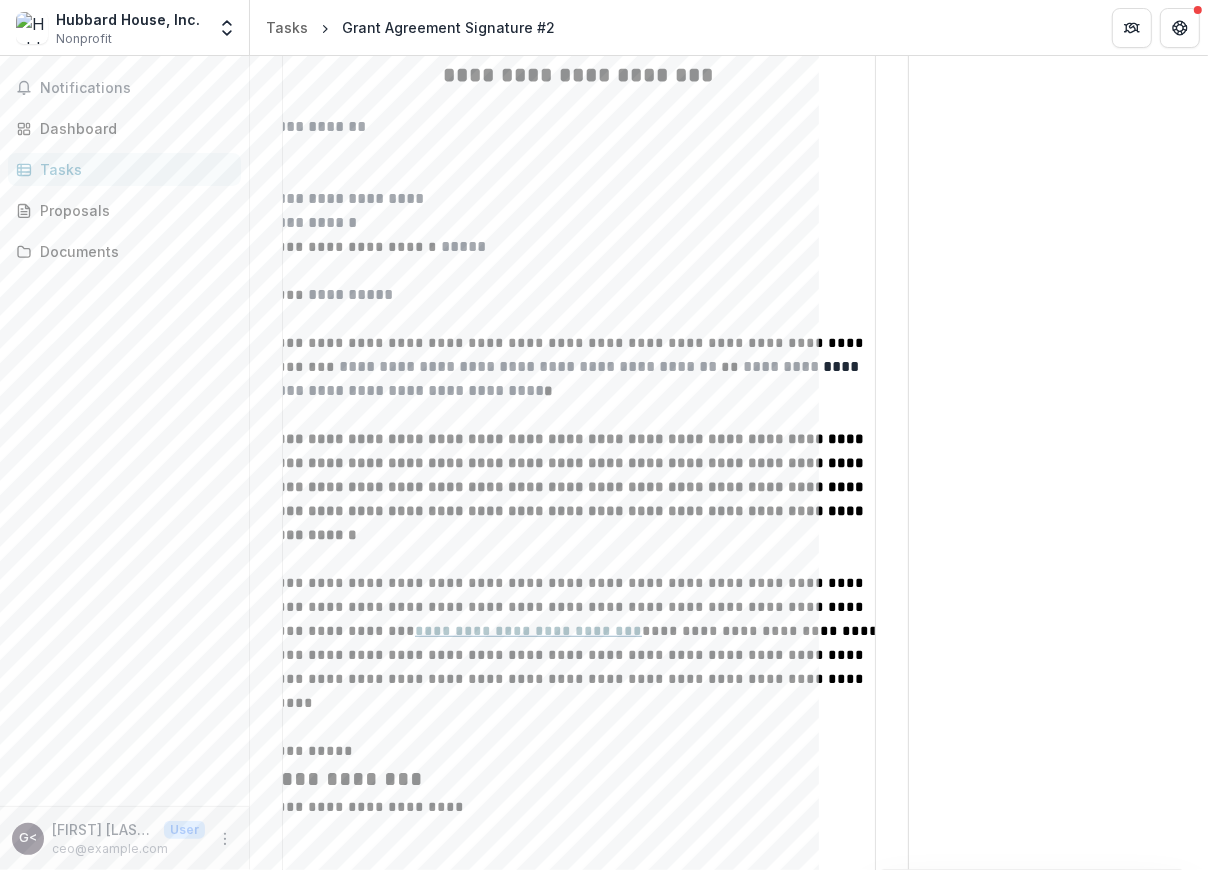 click at bounding box center (579, 151) 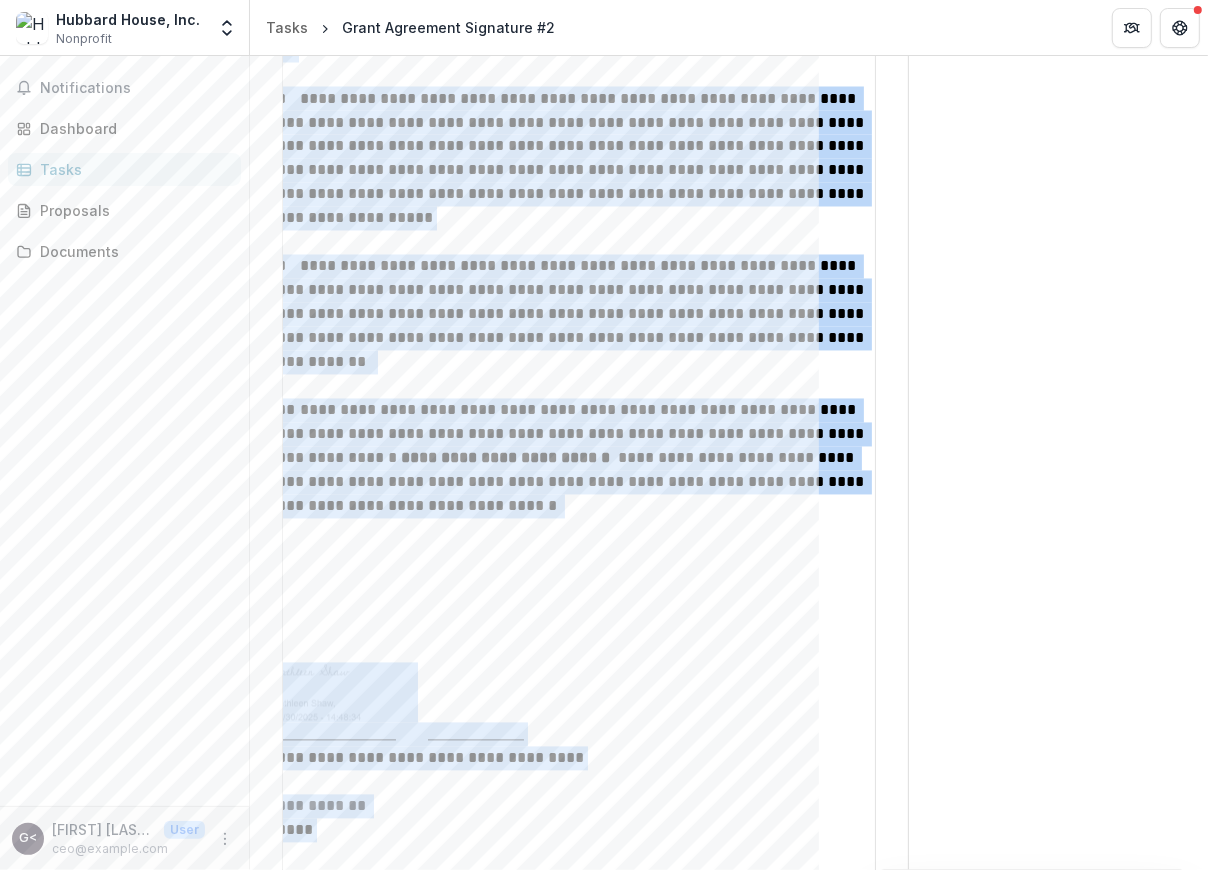 scroll, scrollTop: 2853, scrollLeft: 0, axis: vertical 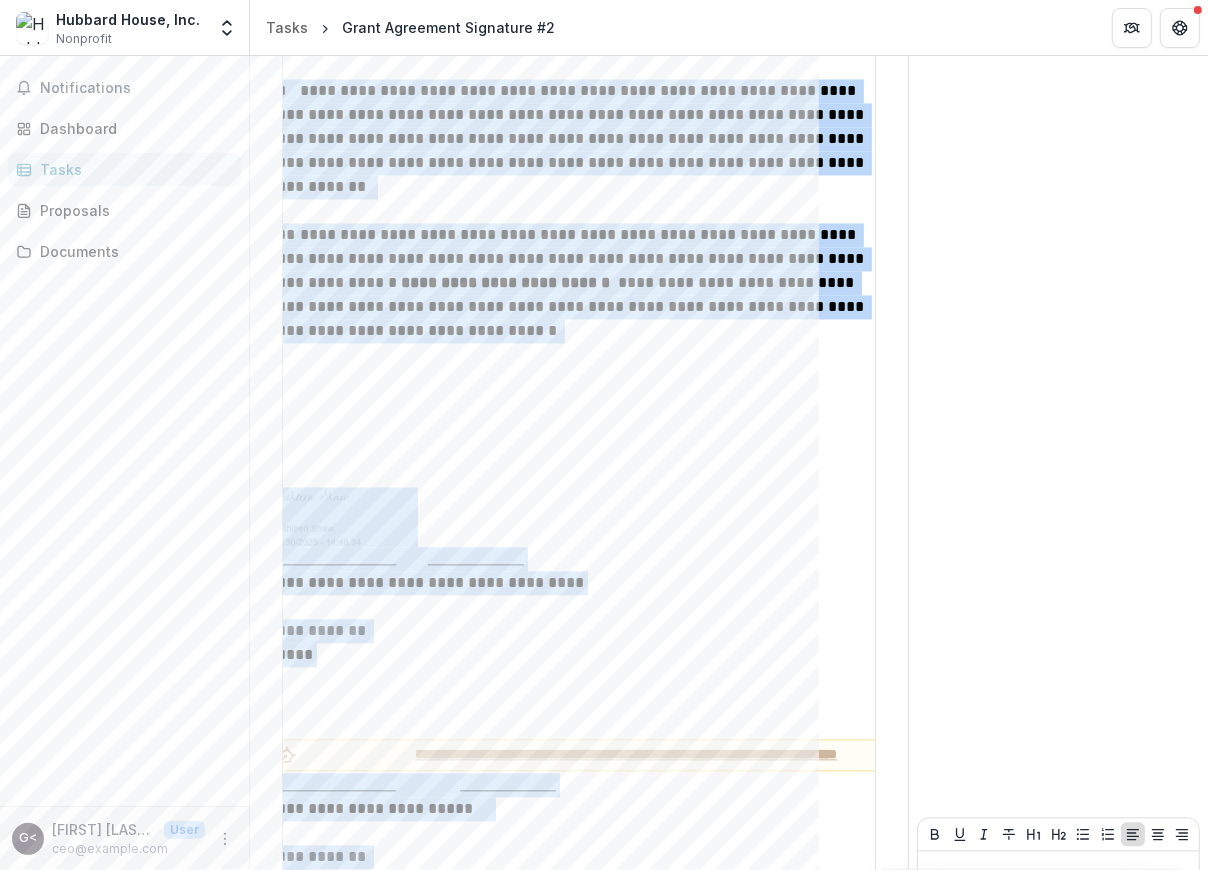 drag, startPoint x: 451, startPoint y: 71, endPoint x: 534, endPoint y: 902, distance: 835.1347 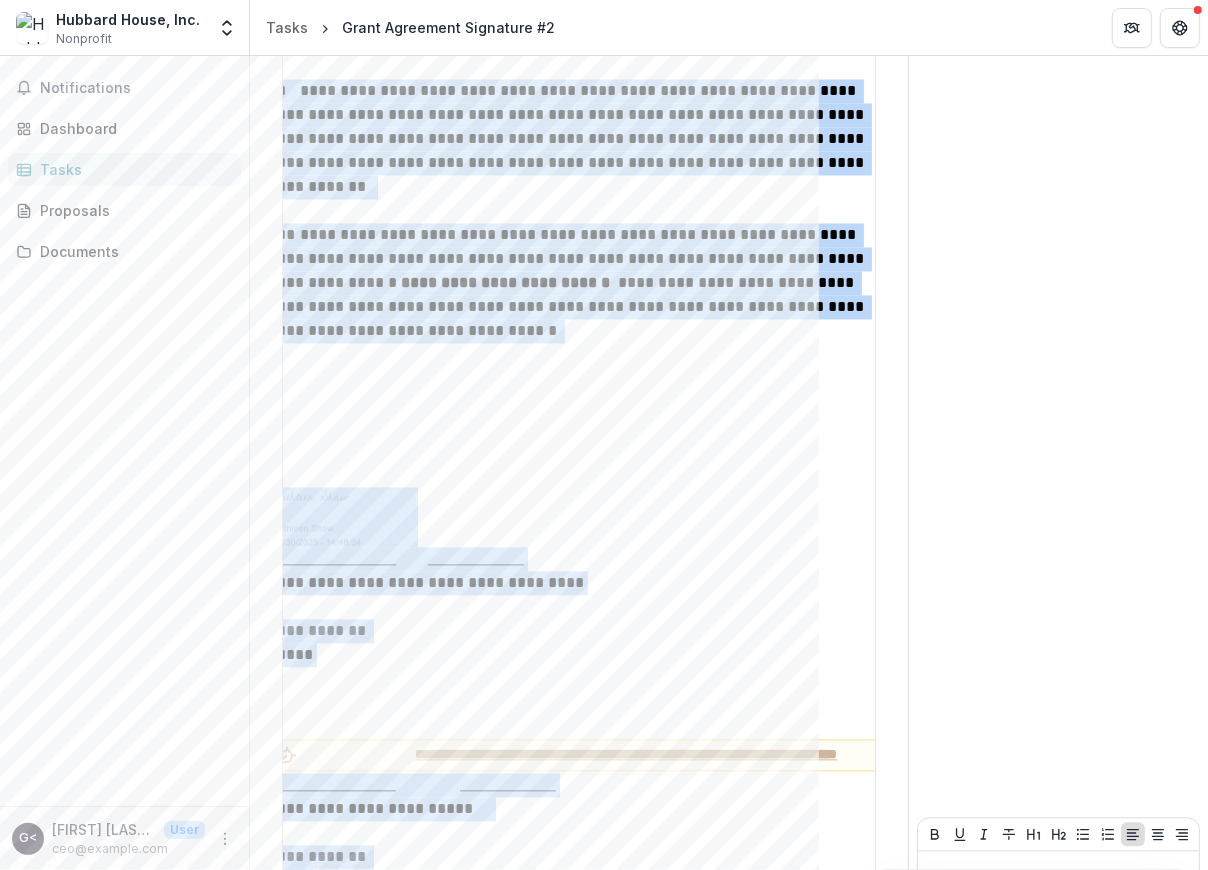 drag, startPoint x: 534, startPoint y: 902, endPoint x: 429, endPoint y: 618, distance: 302.7887 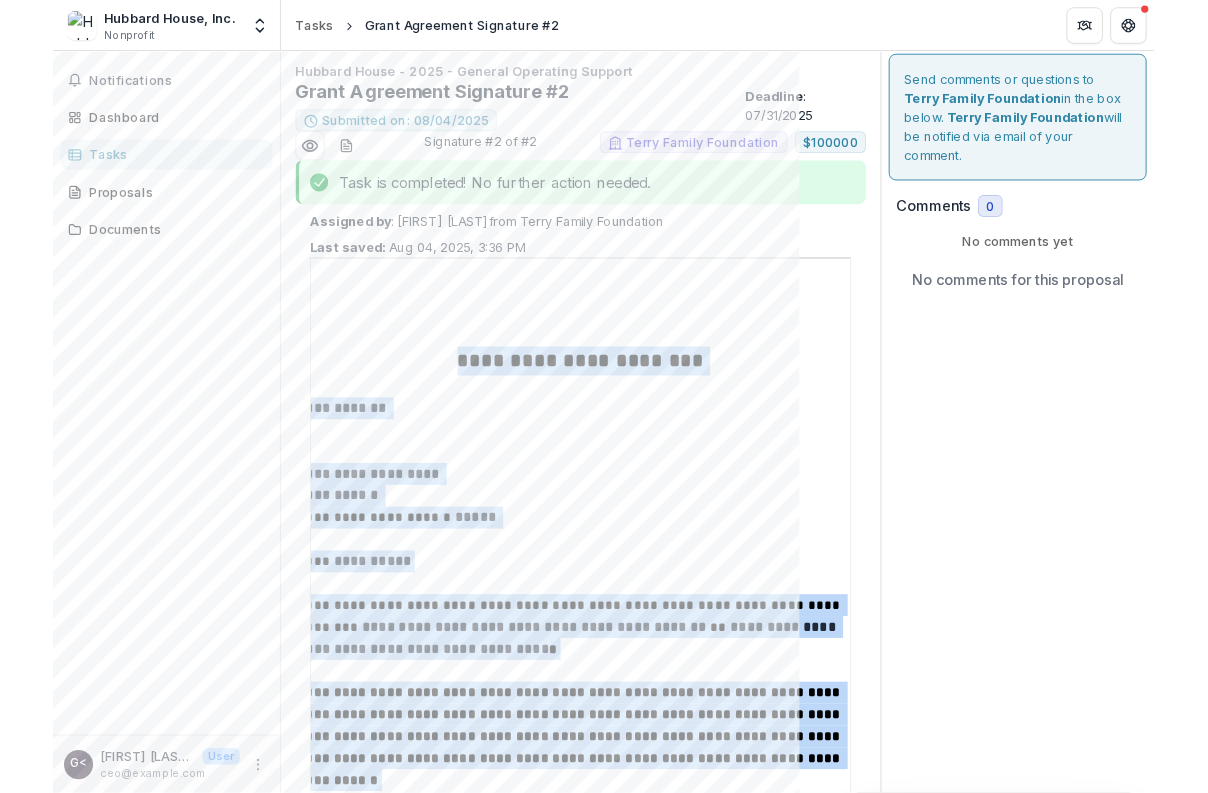 scroll, scrollTop: 0, scrollLeft: 0, axis: both 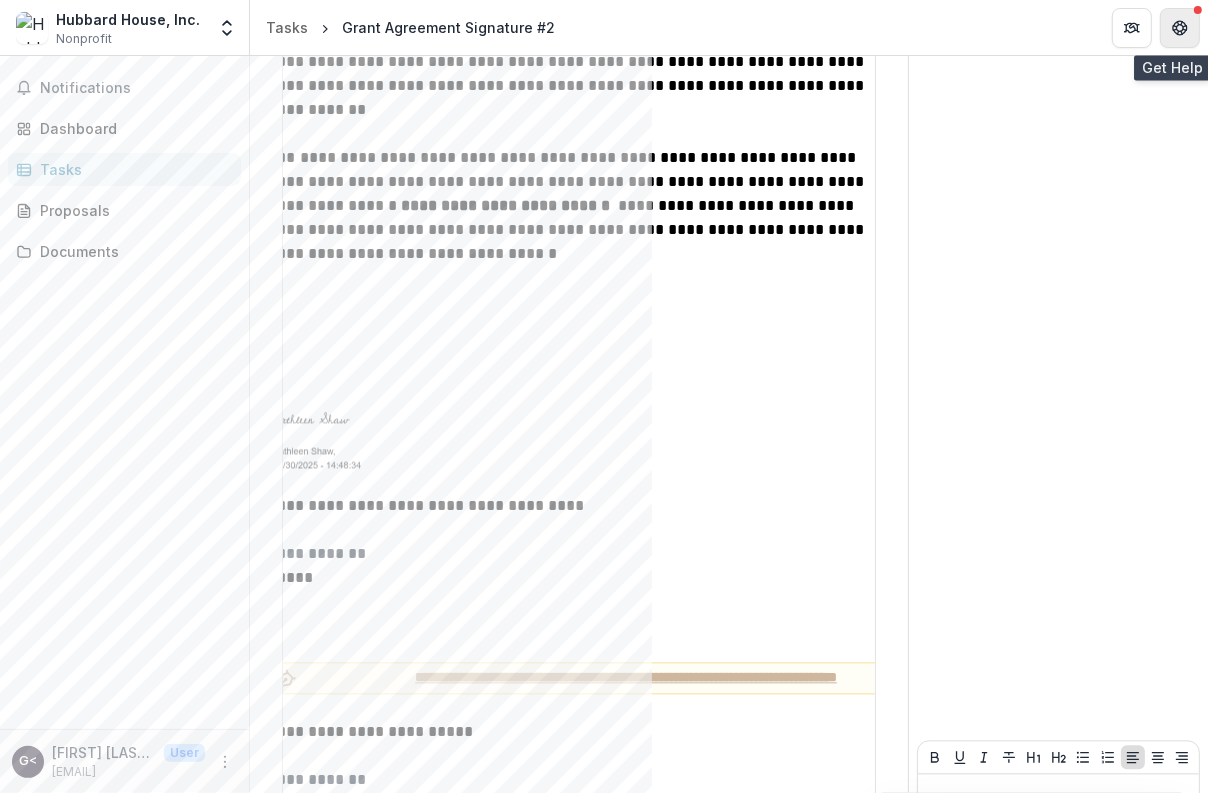 click 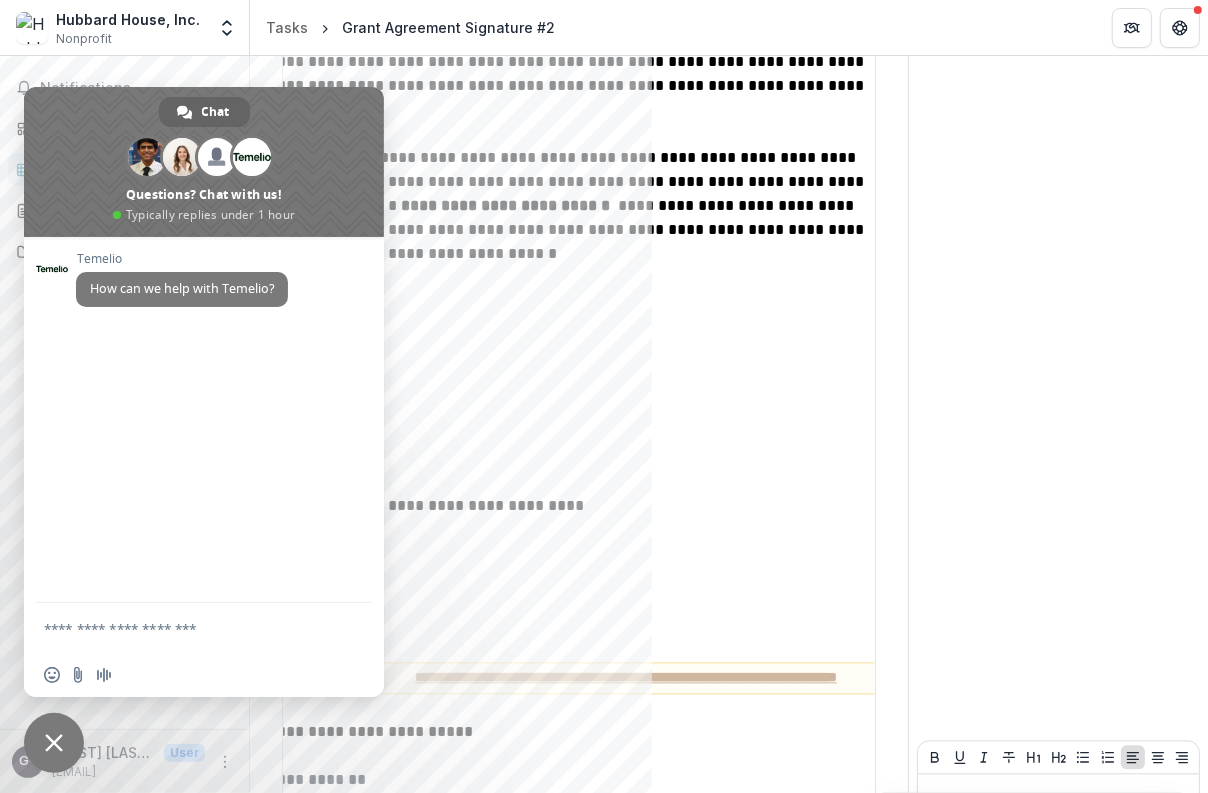scroll, scrollTop: 326, scrollLeft: 0, axis: vertical 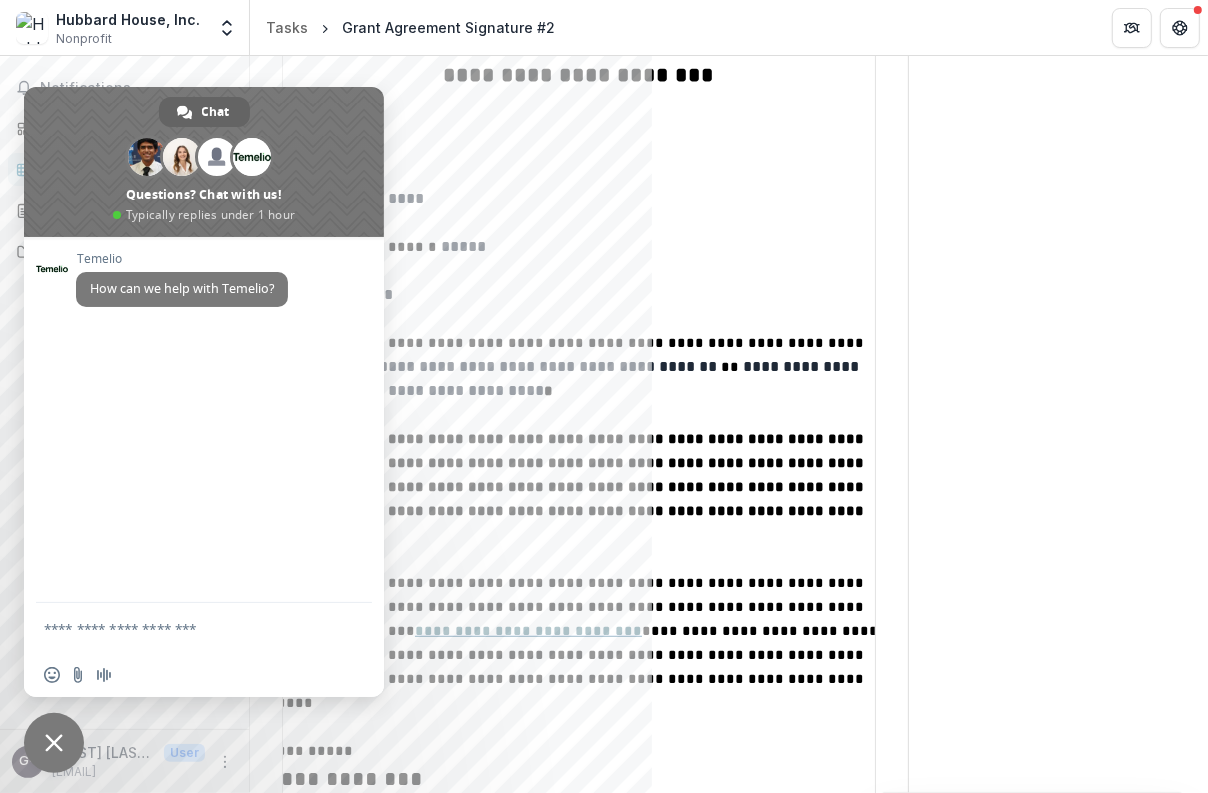 click on "**********" at bounding box center [579, 1739] 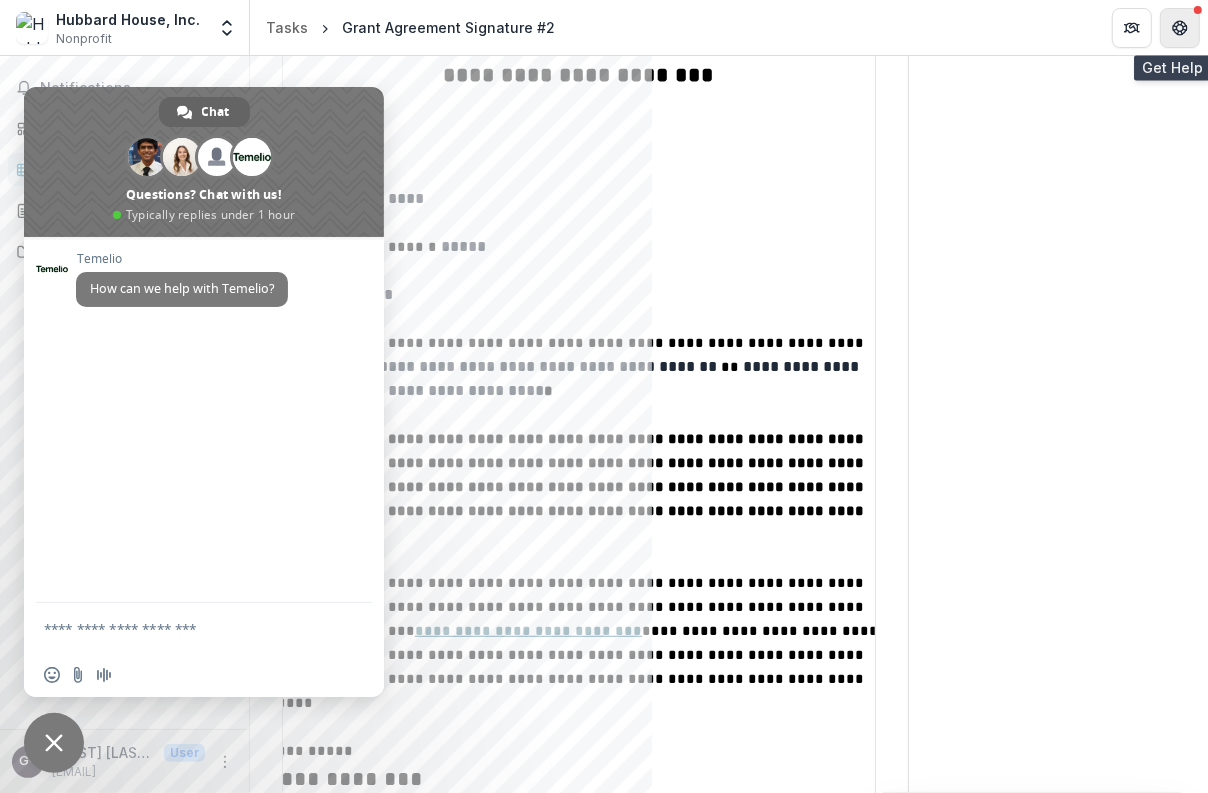 click at bounding box center (1180, 28) 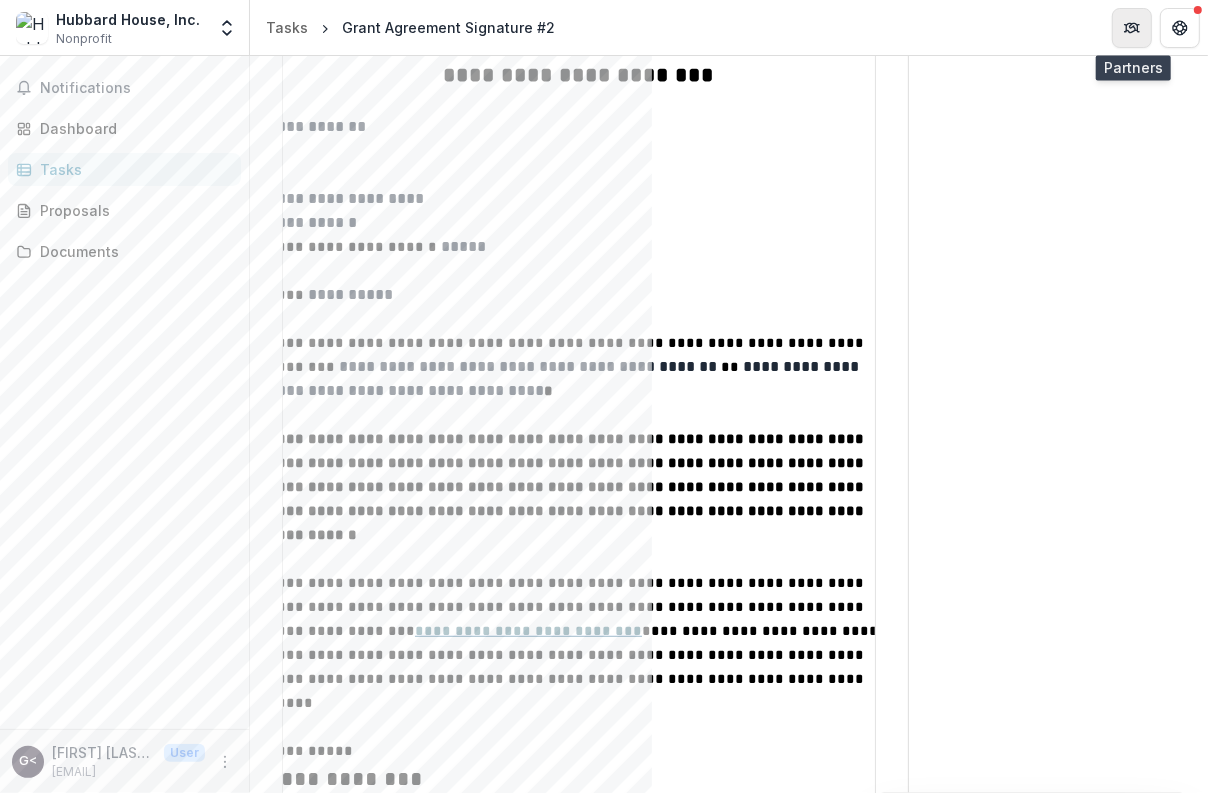 click 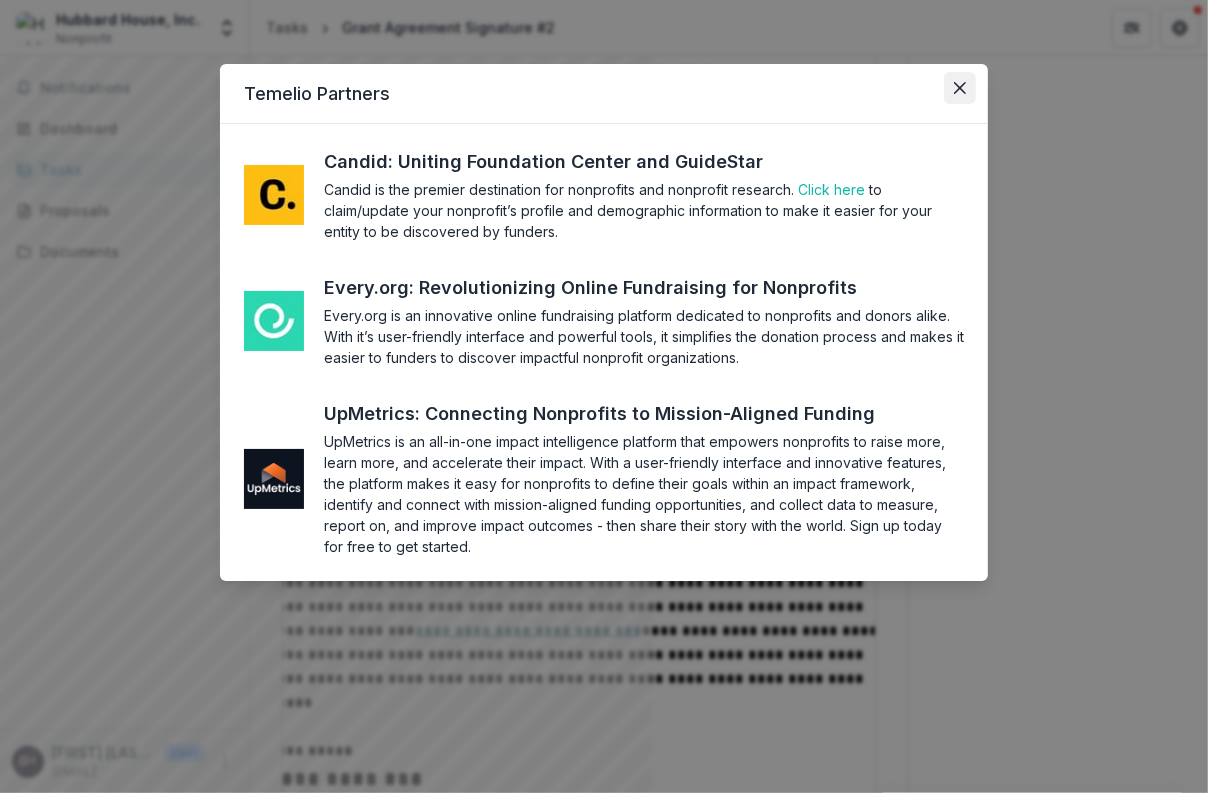click 